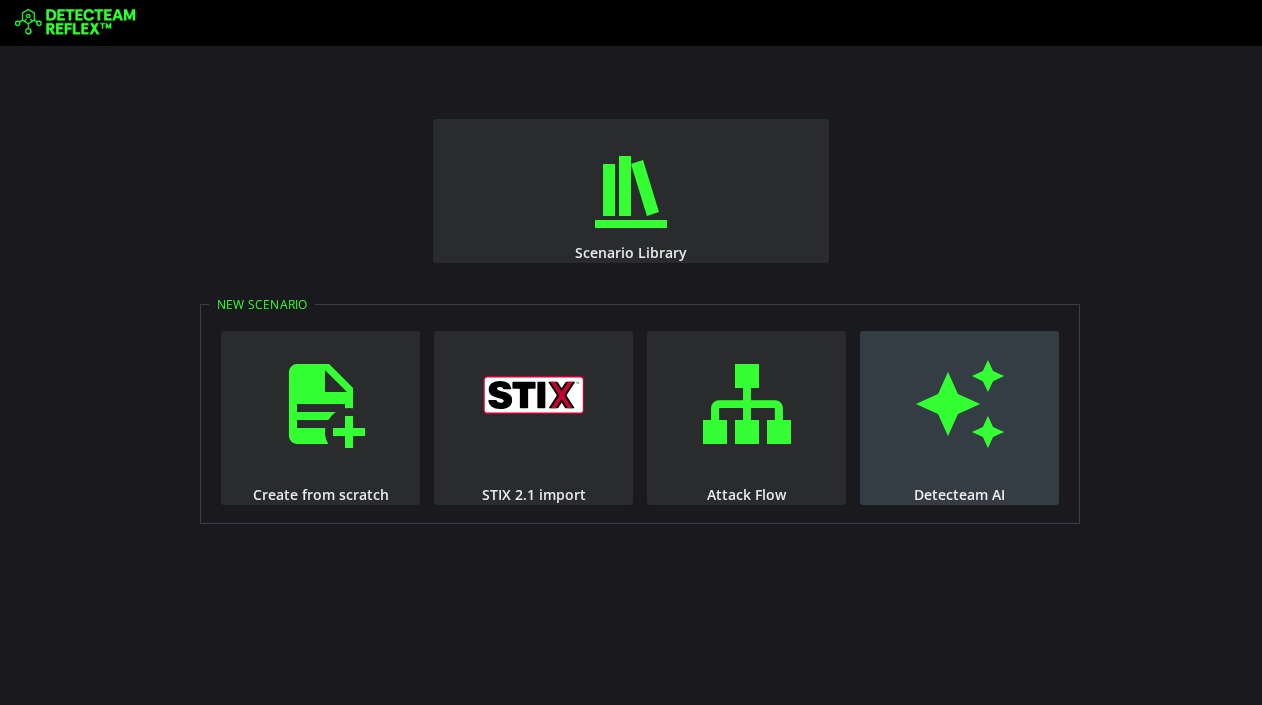 scroll, scrollTop: 0, scrollLeft: 0, axis: both 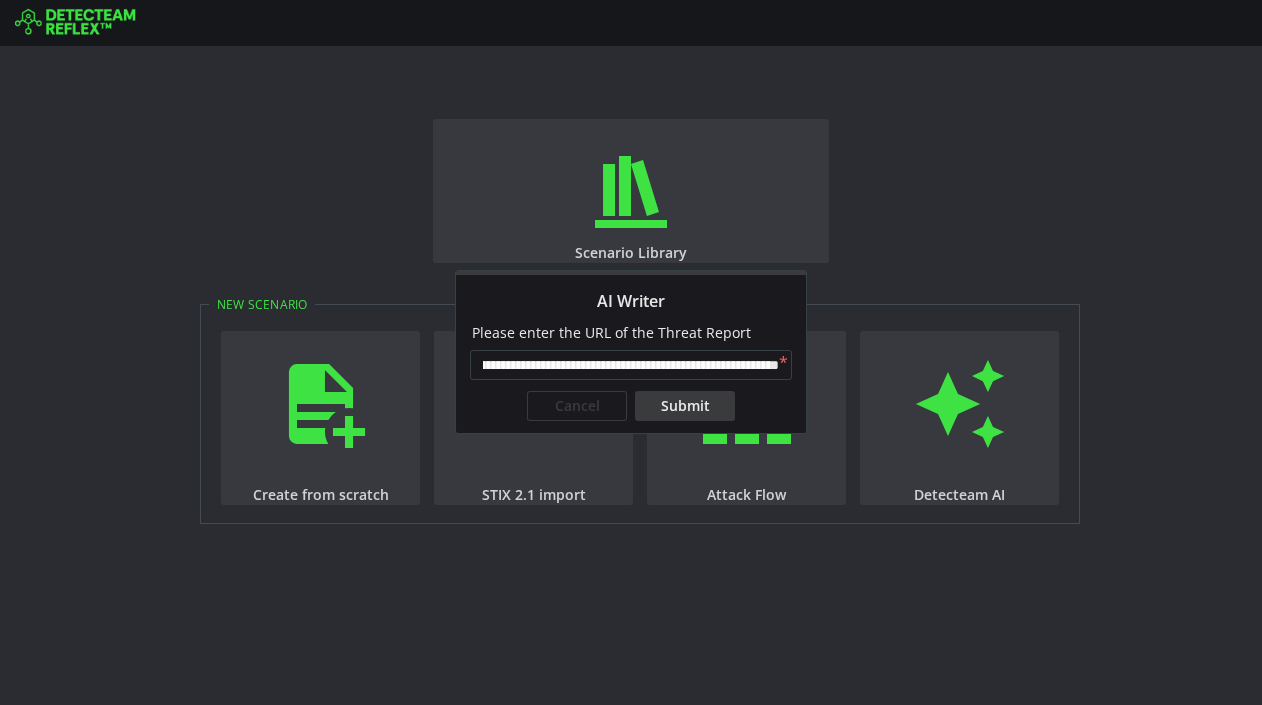 type on "**********" 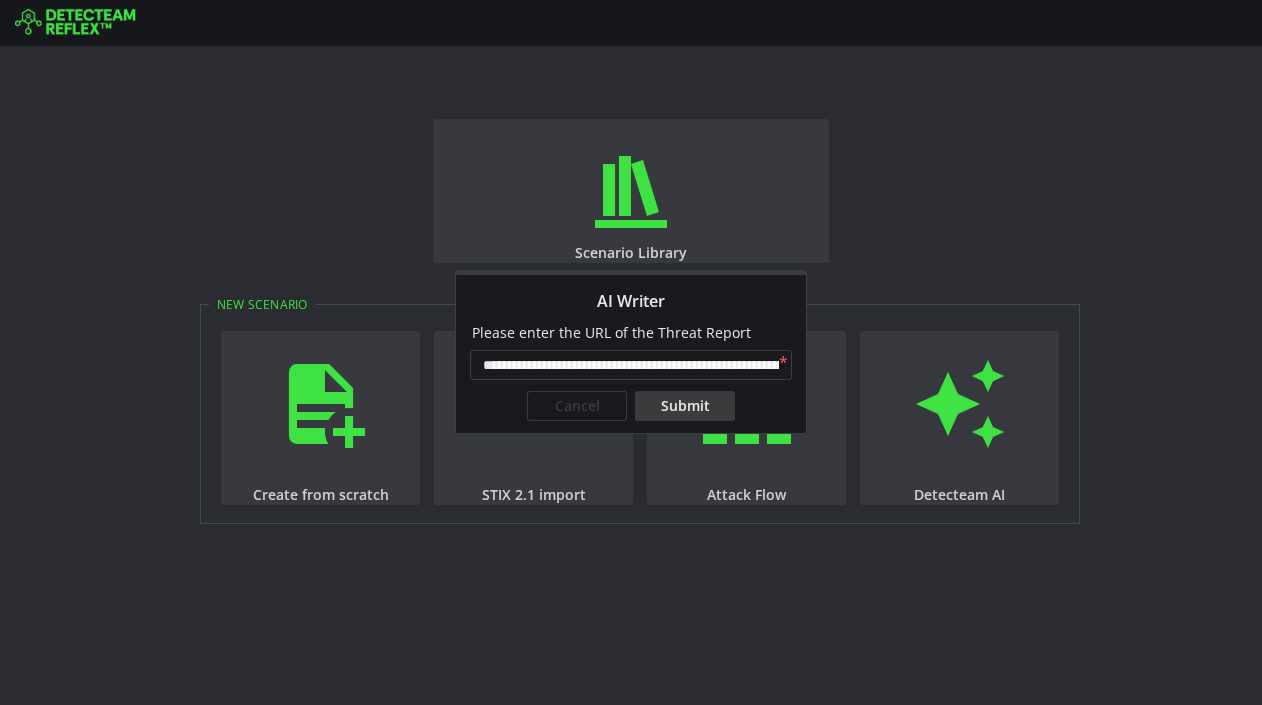 click on "Submit" at bounding box center (685, 406) 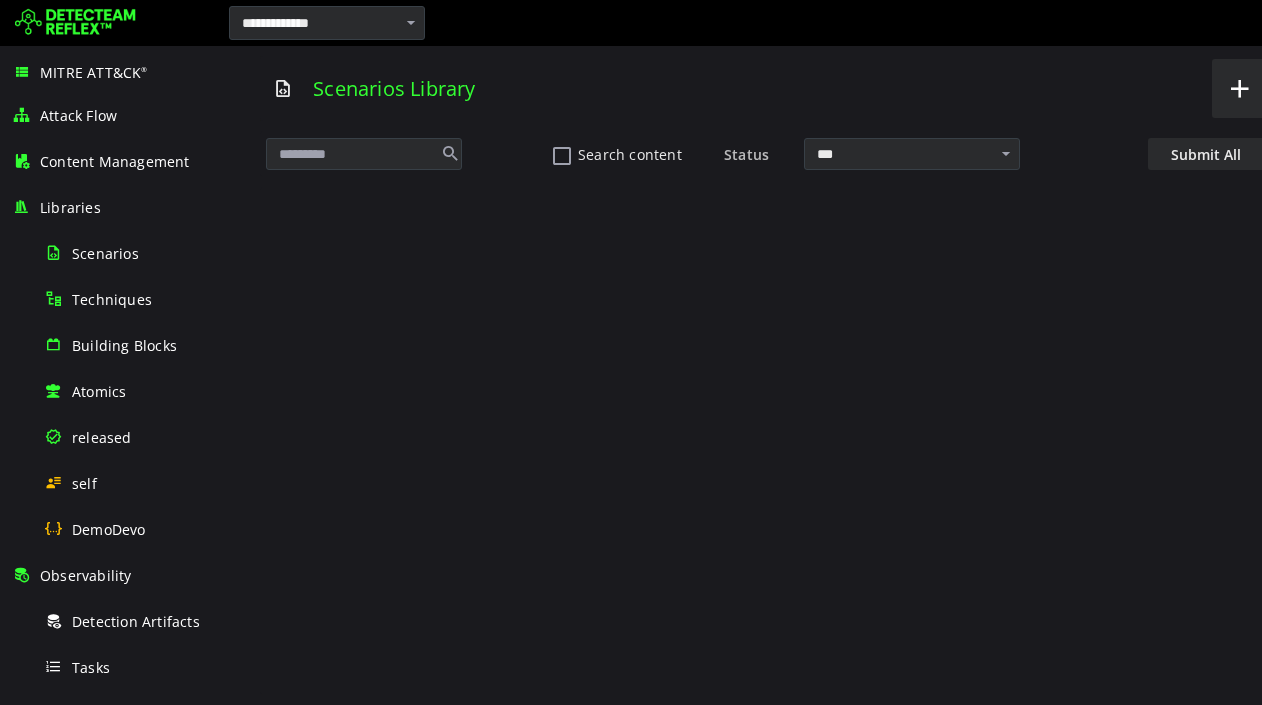 scroll, scrollTop: 0, scrollLeft: 0, axis: both 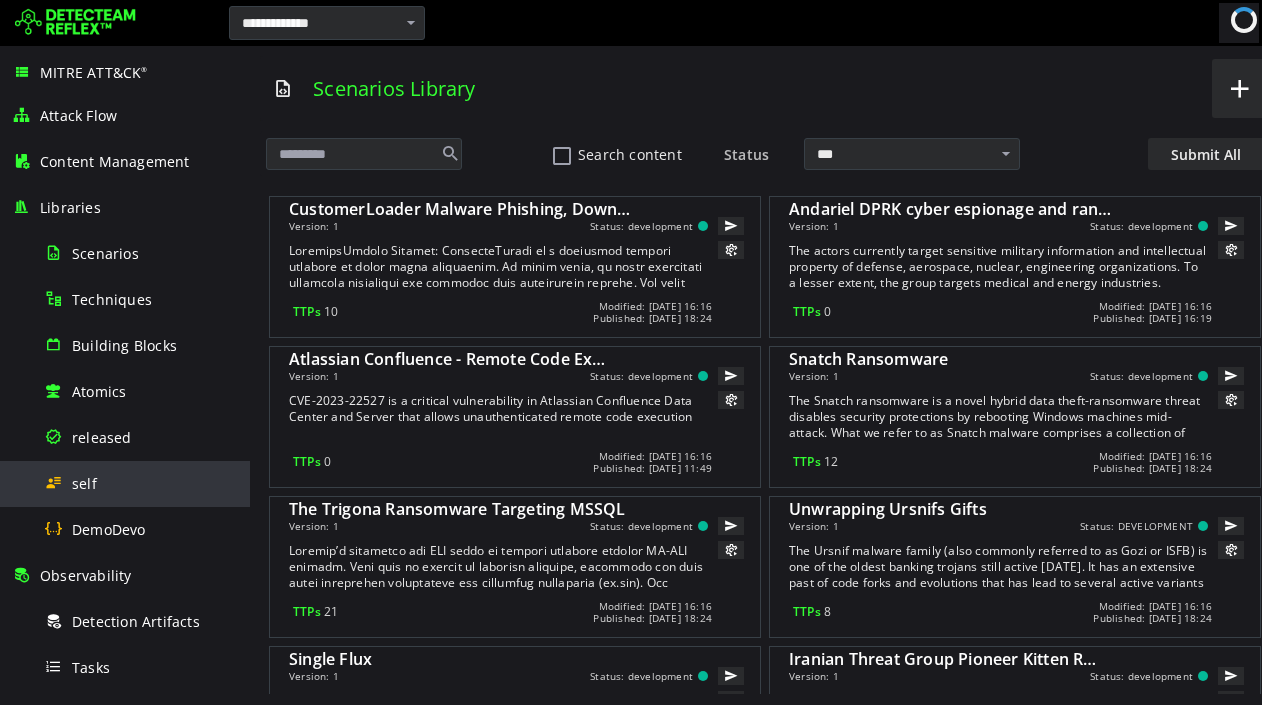 click on "self" at bounding box center (141, 483) 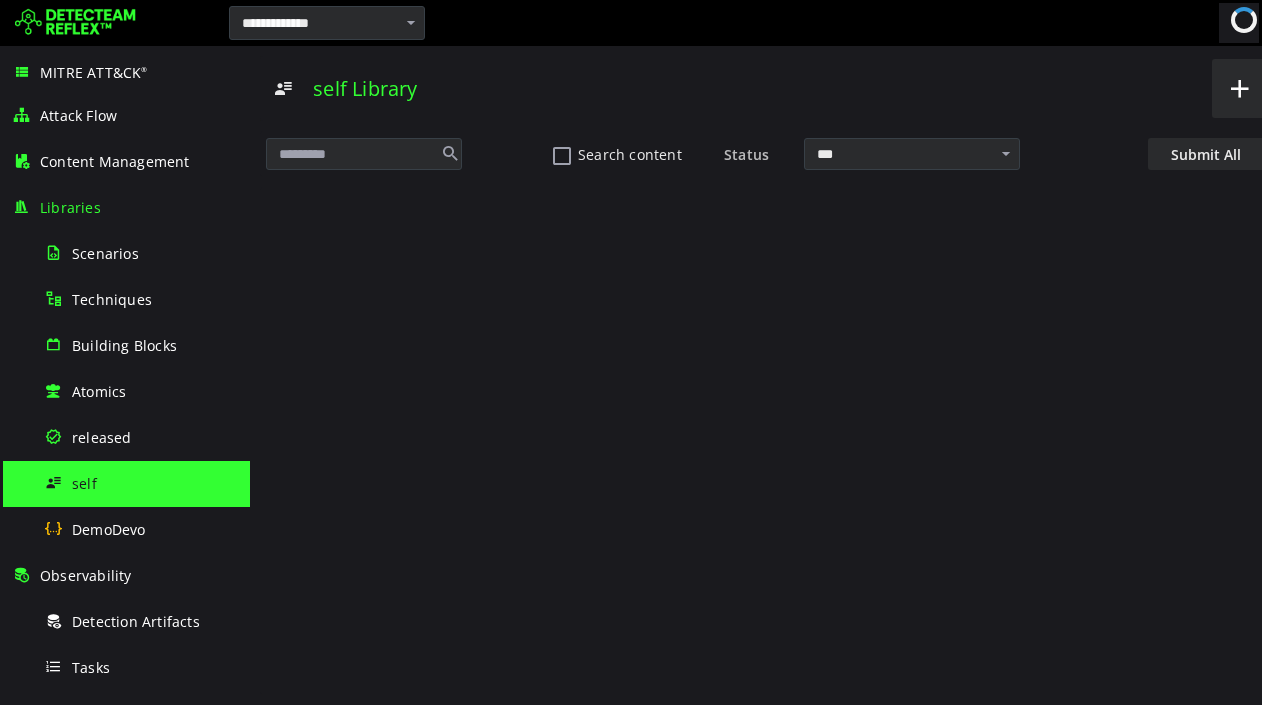 scroll, scrollTop: 0, scrollLeft: 0, axis: both 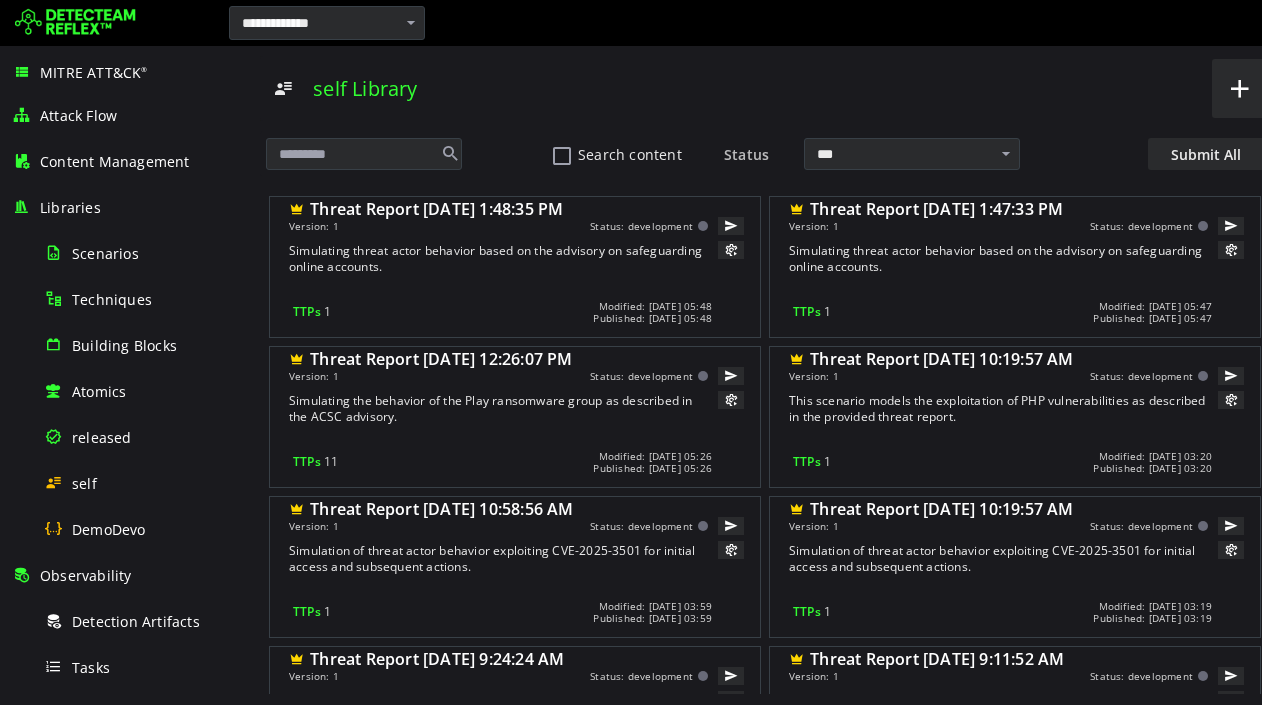 click on "Threat Report 6/13/2025, 1:48:35 PM
Version: 1
Status: development
Simulating threat actor behavior based on the advisory on safeguarding online accounts.
TTPs
1
Modified: 2025-06-13 05:48
Published: 2025-06-13 05:48
Threat Report 6/13/2025, 1:47:33 PM
Version: 1 1" at bounding box center (765, 267) 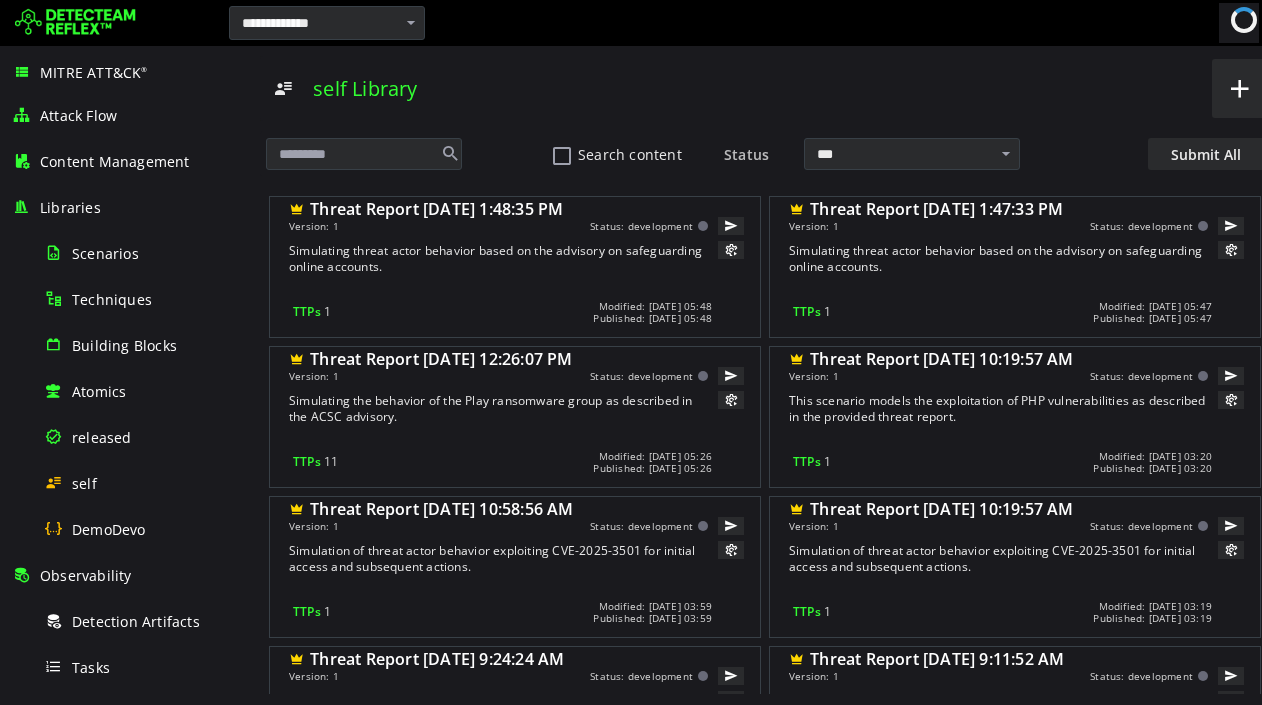 click at bounding box center (75, 23) 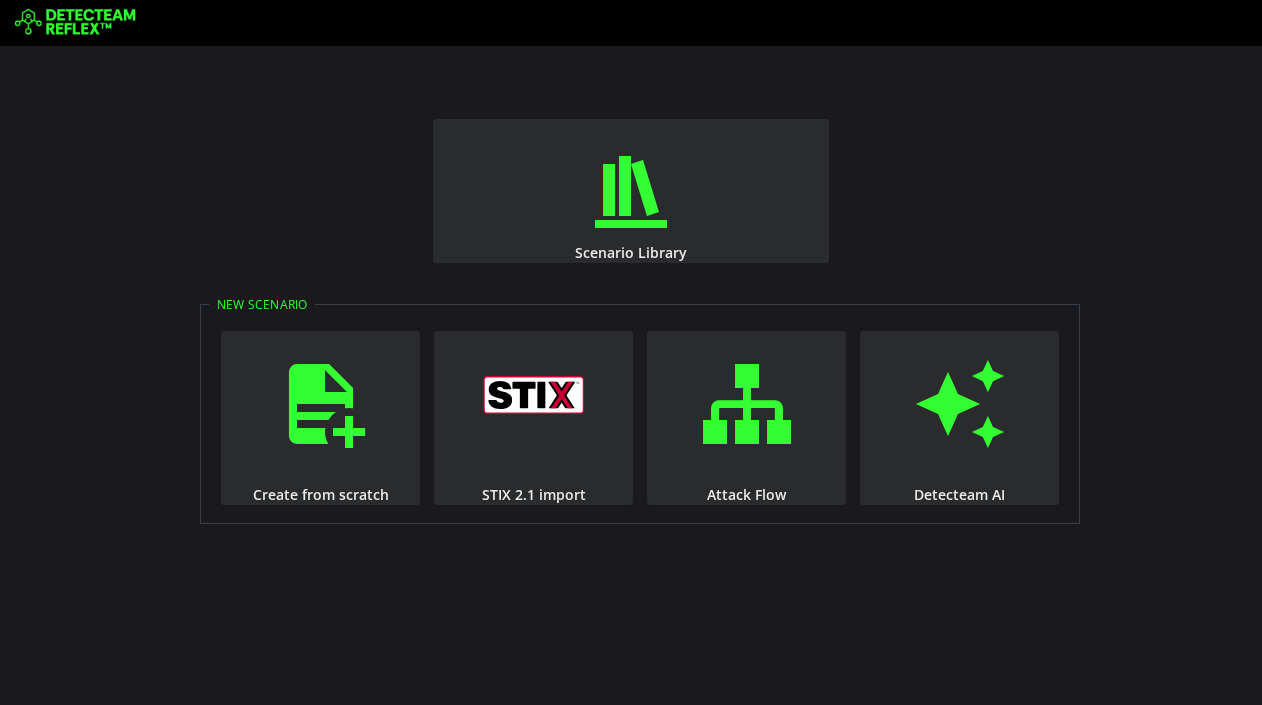 scroll, scrollTop: 0, scrollLeft: 0, axis: both 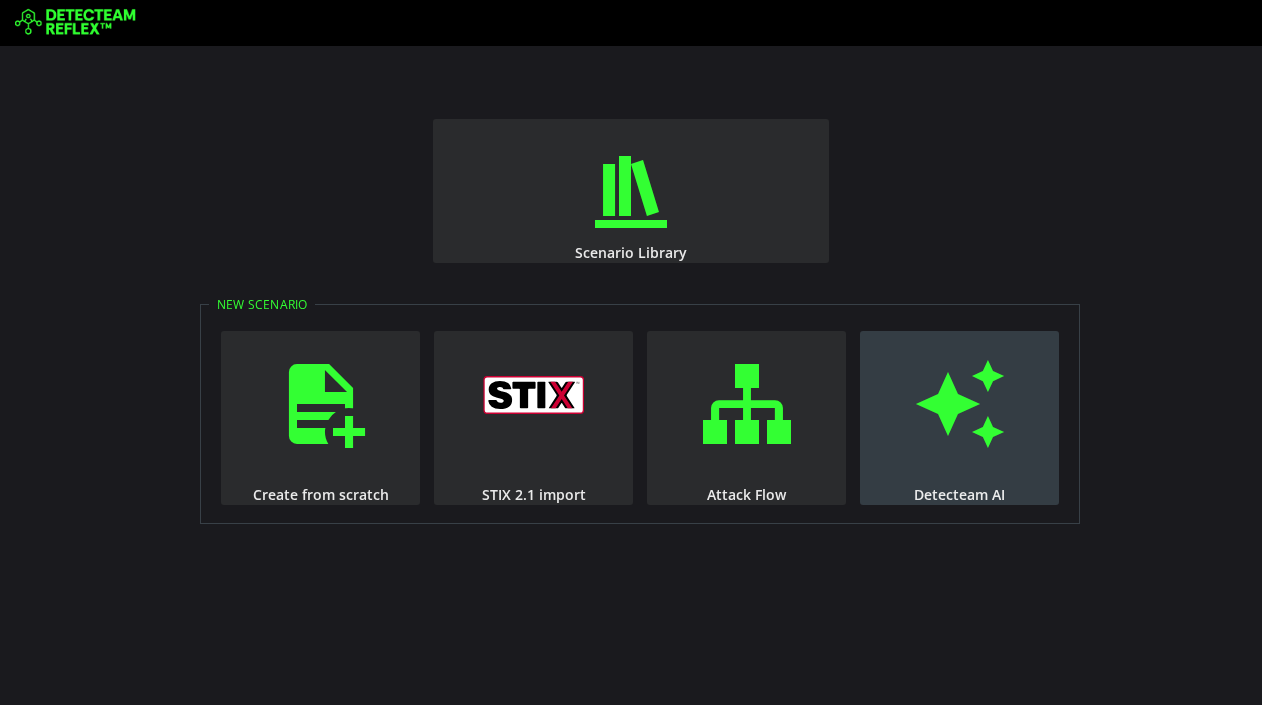 click at bounding box center [960, 404] 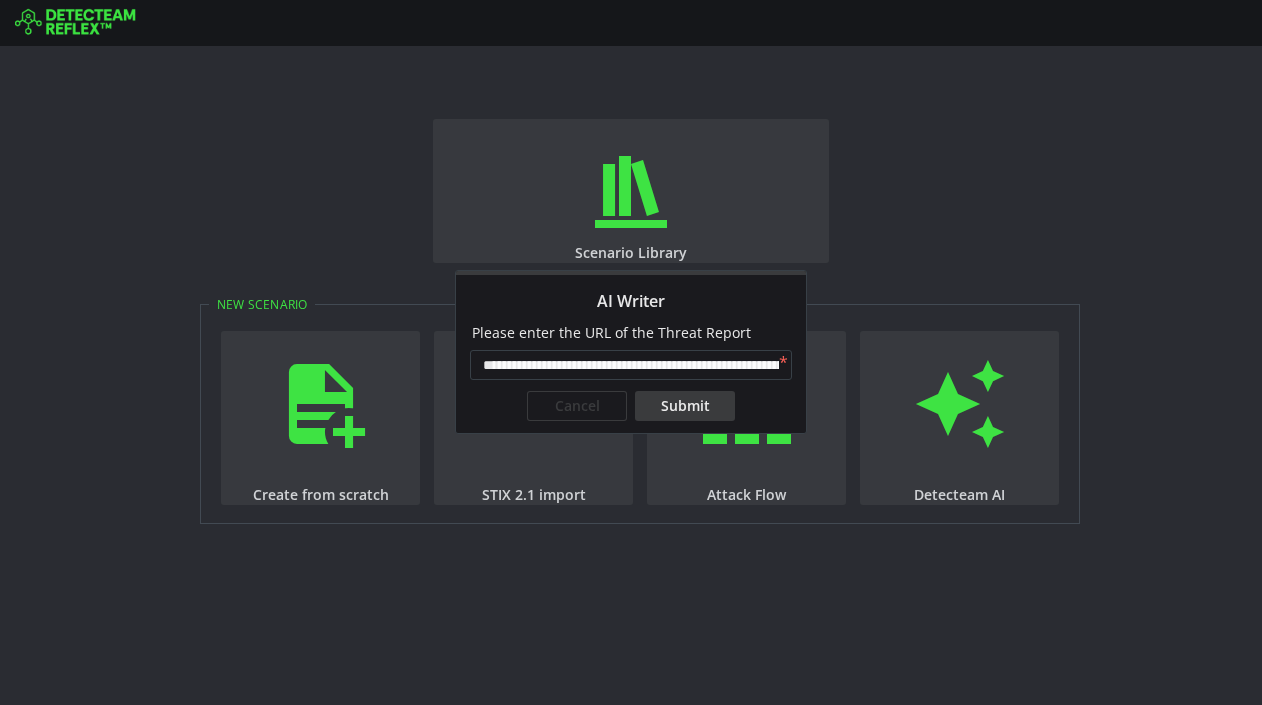 scroll, scrollTop: 0, scrollLeft: 843, axis: horizontal 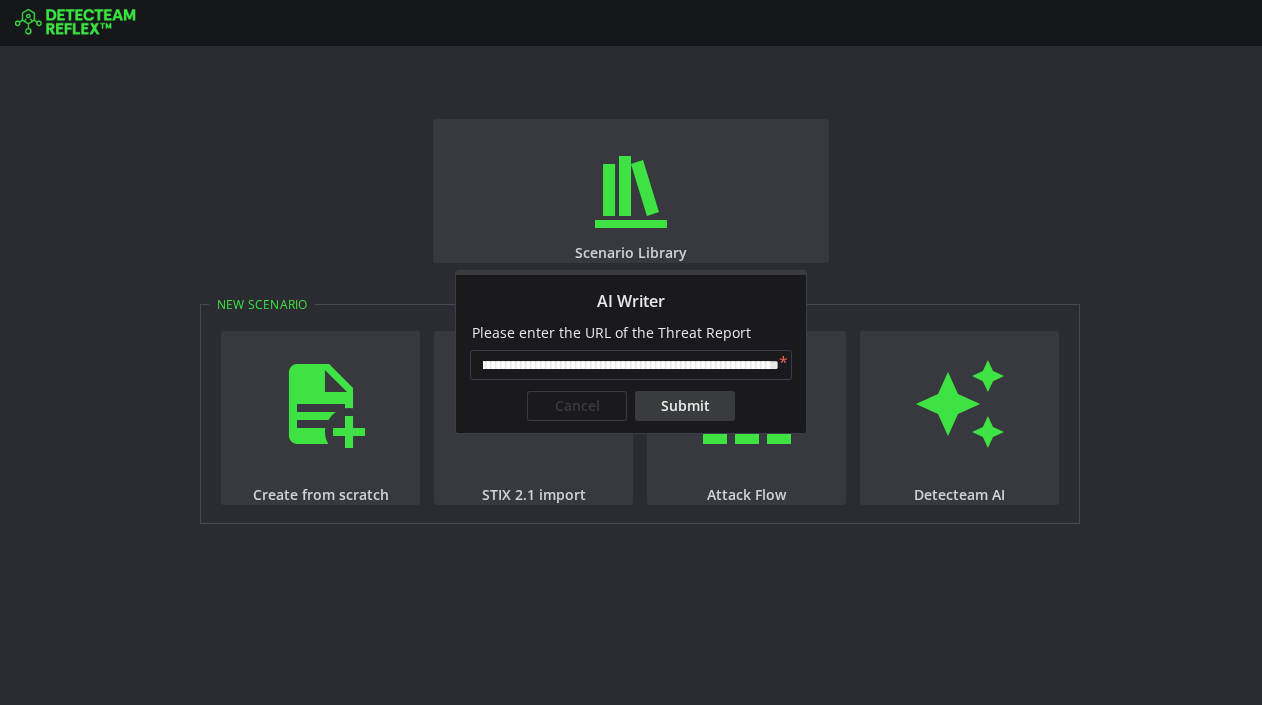 type on "**********" 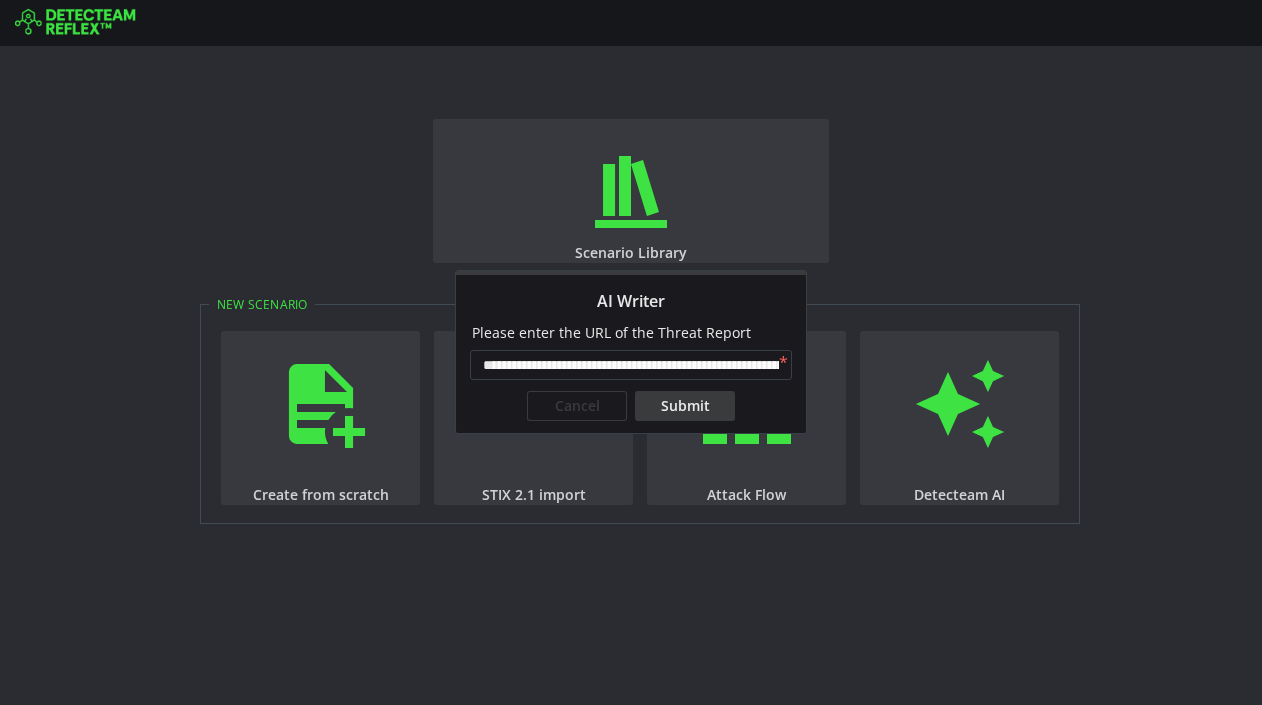 click on "**********" at bounding box center [631, 352] 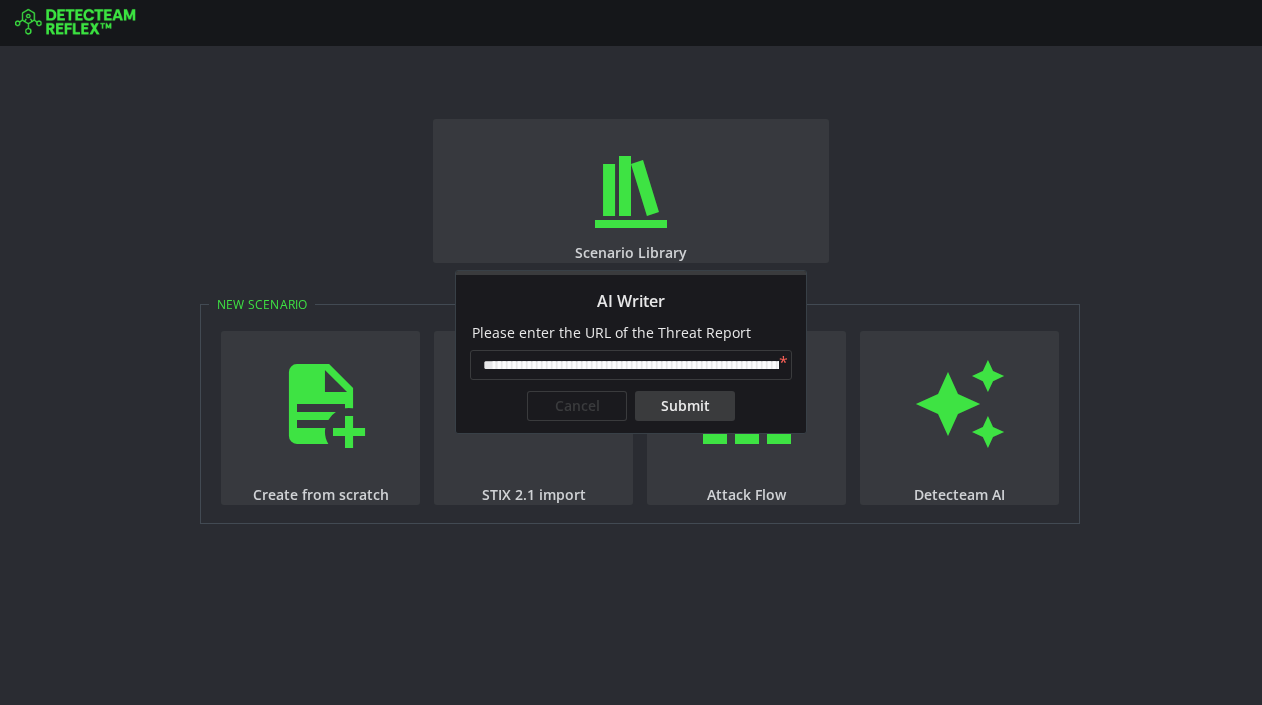 click on "**********" at bounding box center (631, 365) 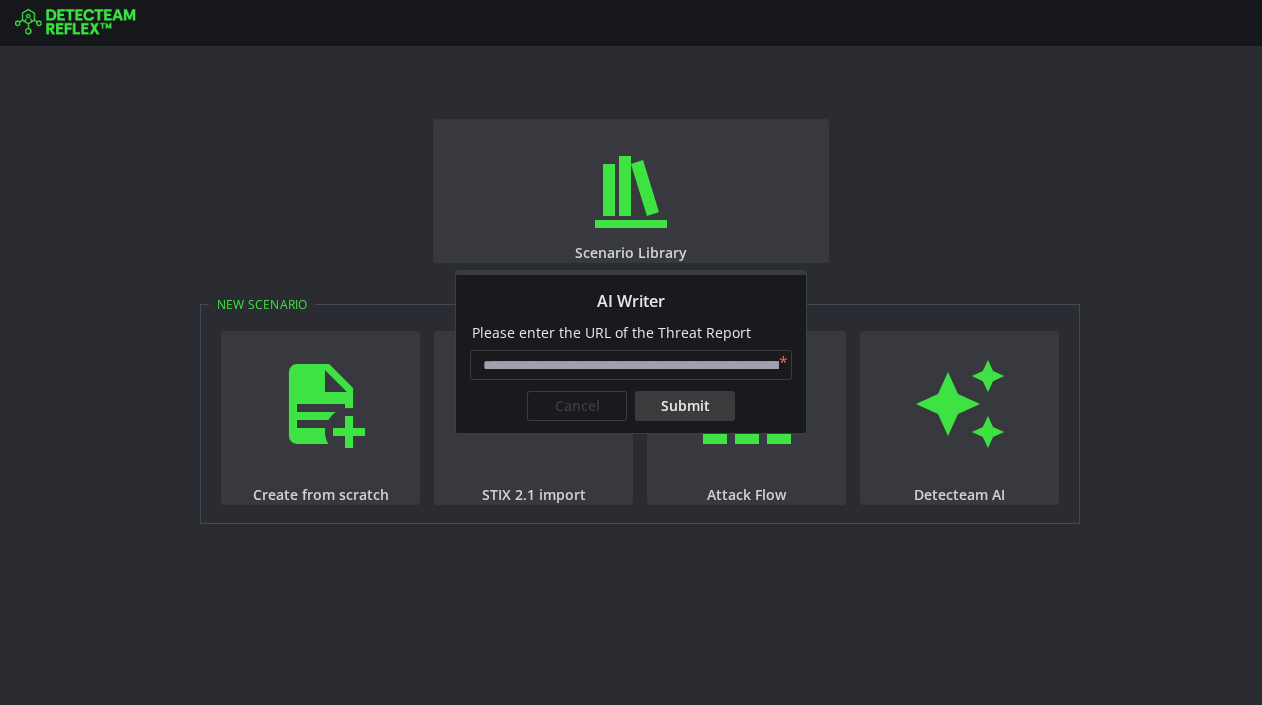 paste on "**********" 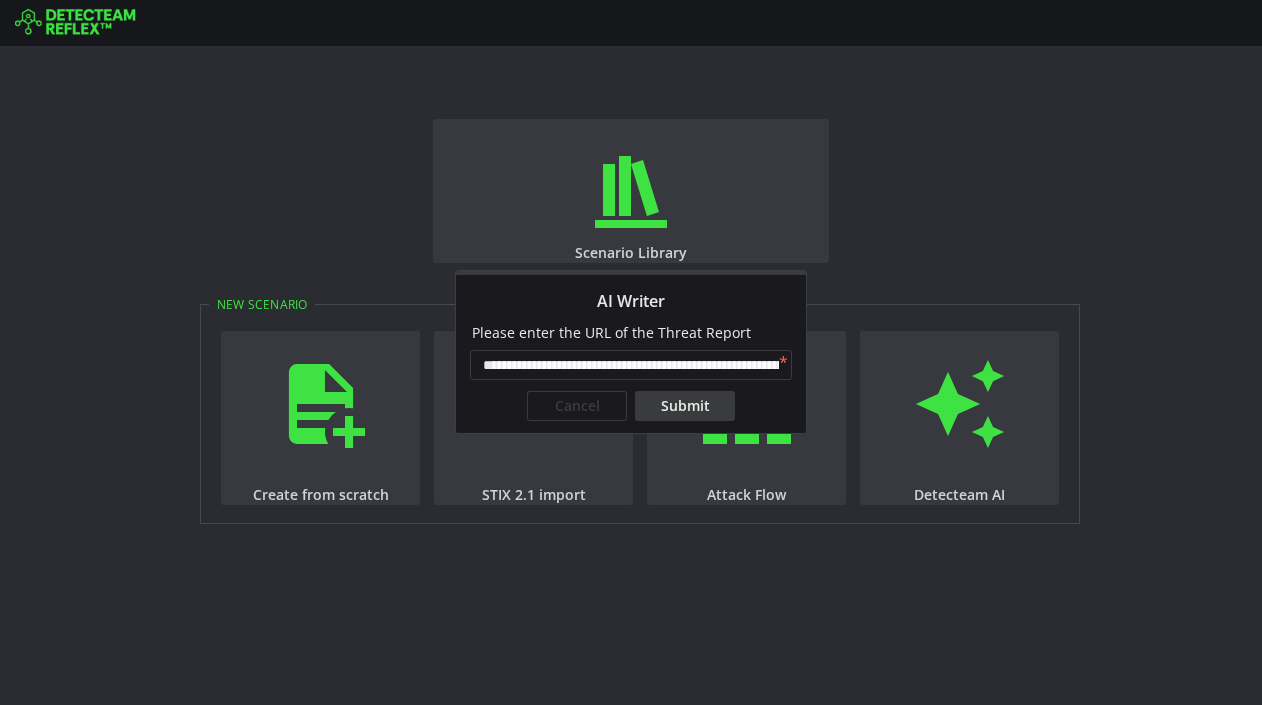 scroll, scrollTop: 0, scrollLeft: 843, axis: horizontal 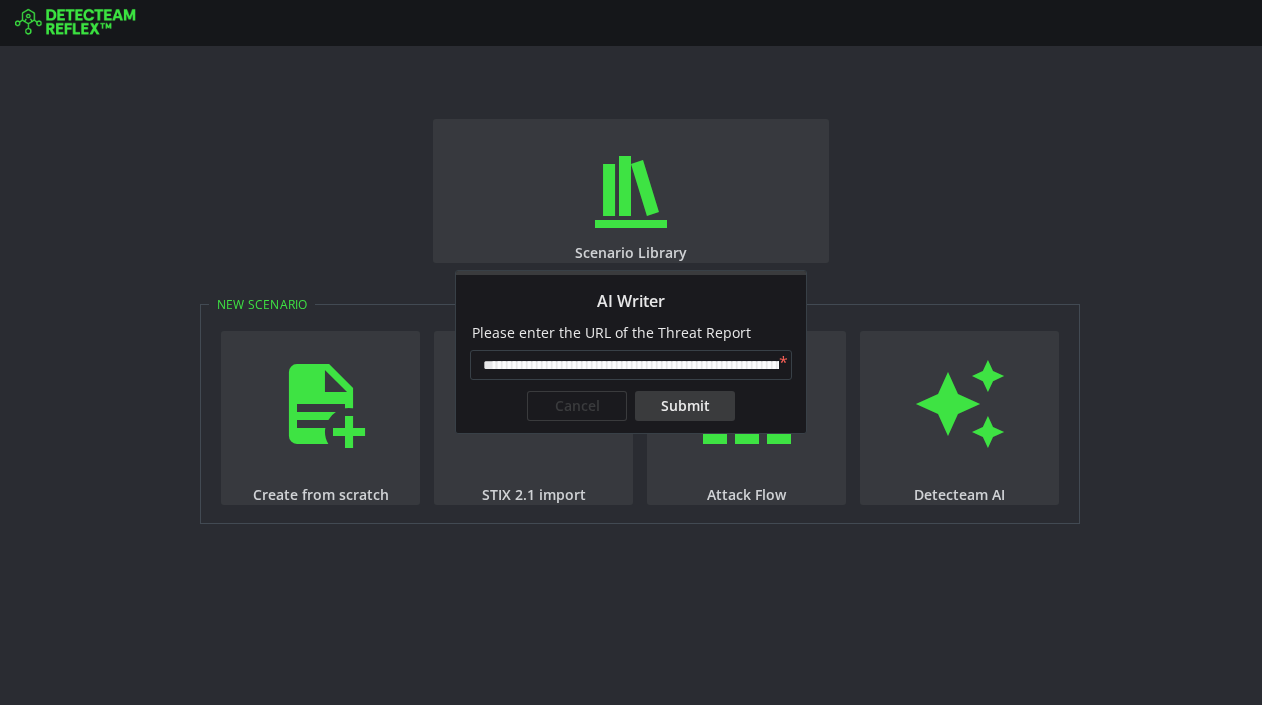 click on "Submit" at bounding box center [685, 406] 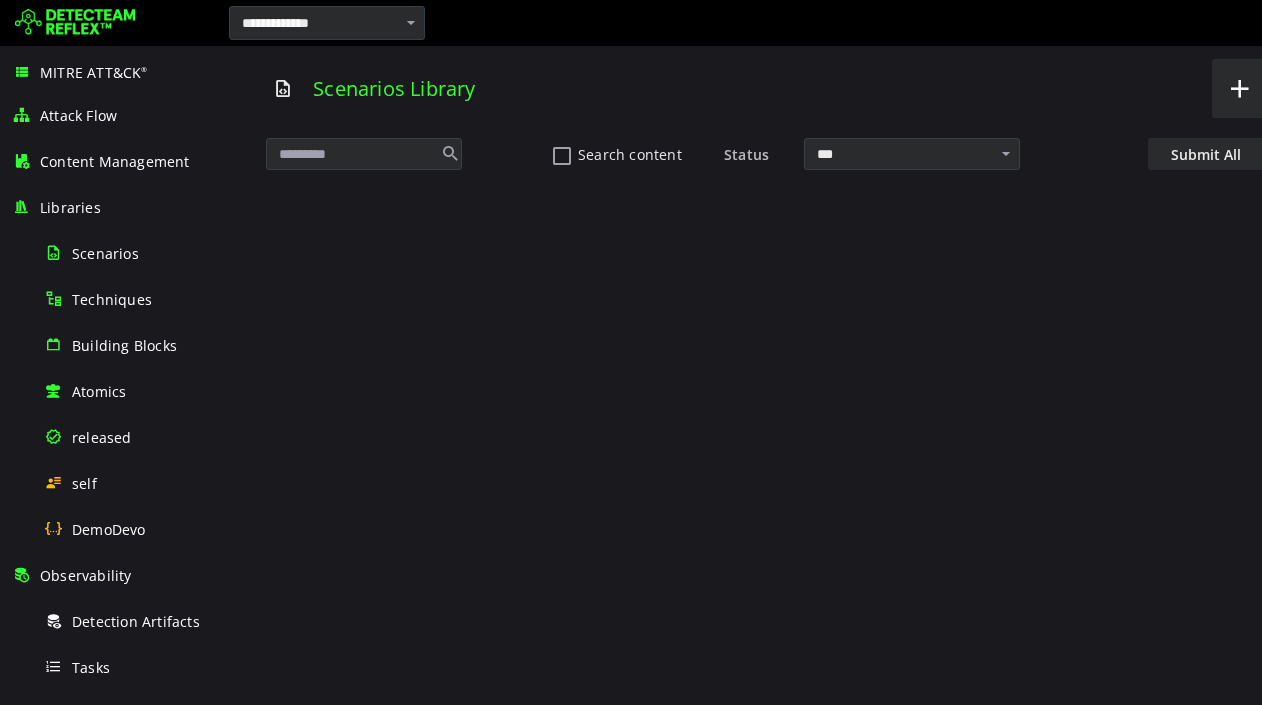 scroll, scrollTop: 0, scrollLeft: 0, axis: both 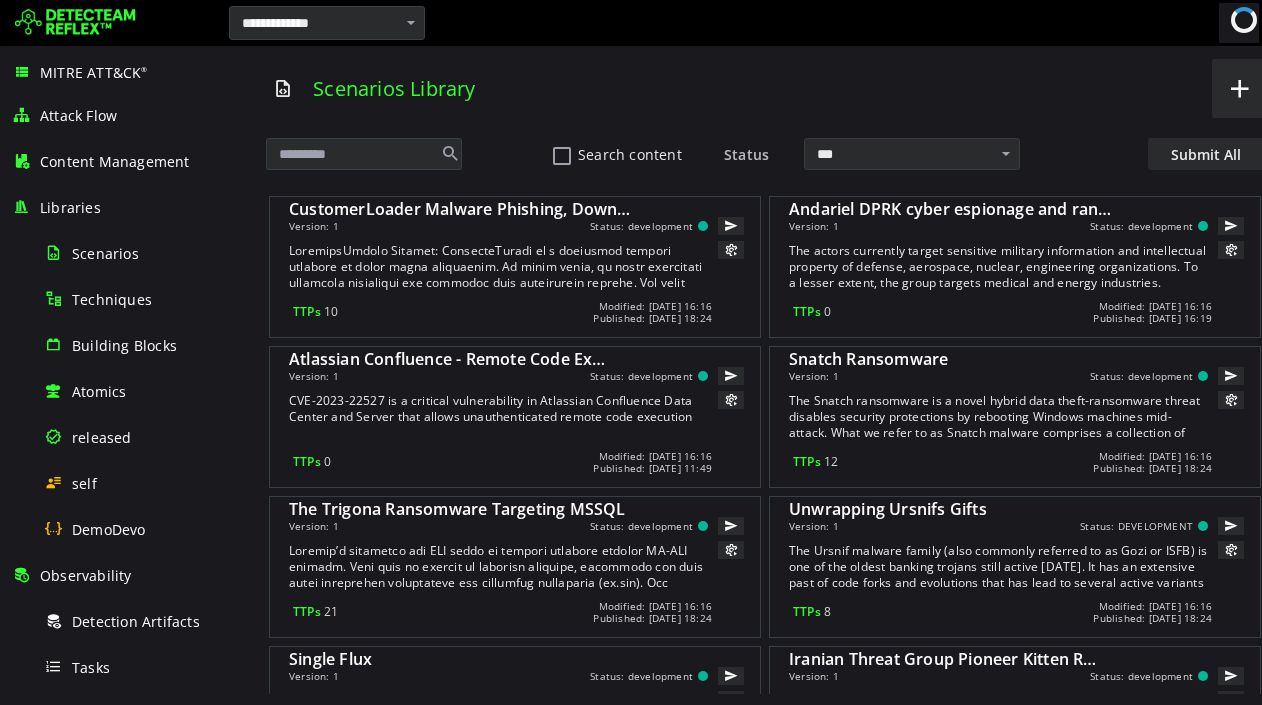 click on "Status" at bounding box center [912, 154] 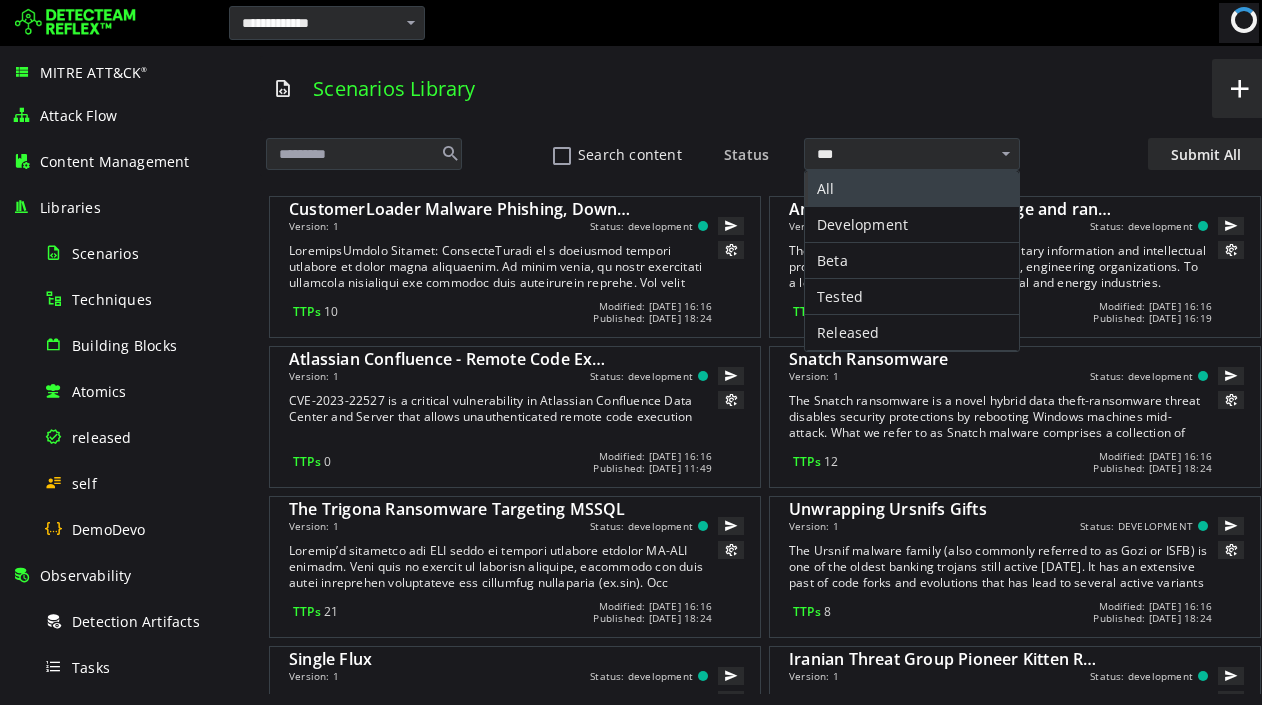 click on "Atlassian Confluence - Remote Code Ex…
Version: 1
Status: development
CVE-2023-22527 is a critical vulnerability in Atlassian Confluence Data Center and Server that allows unauthenticated remote code execution
TTPs
0
Modified: 2025-06-30 16:16
Published: 2025-06-10 11:49
Snatch Ransomware
Version: 1 12" at bounding box center (765, 417) 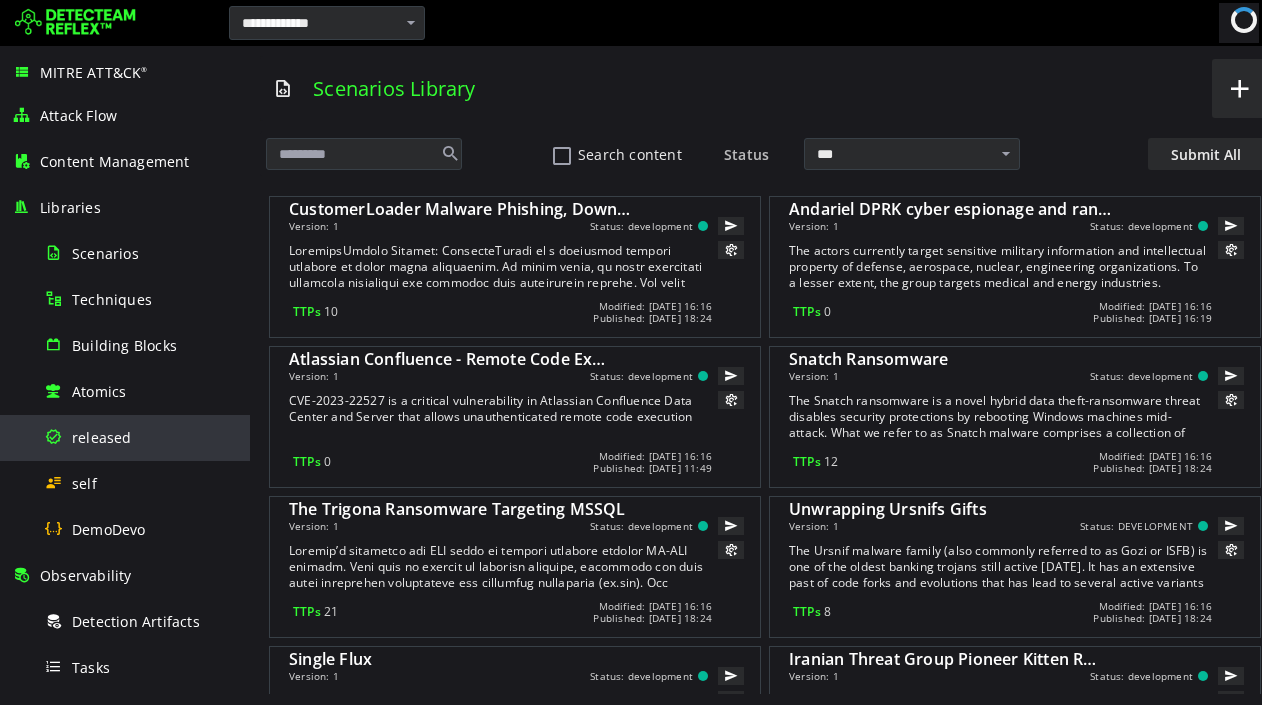 scroll, scrollTop: 308, scrollLeft: 0, axis: vertical 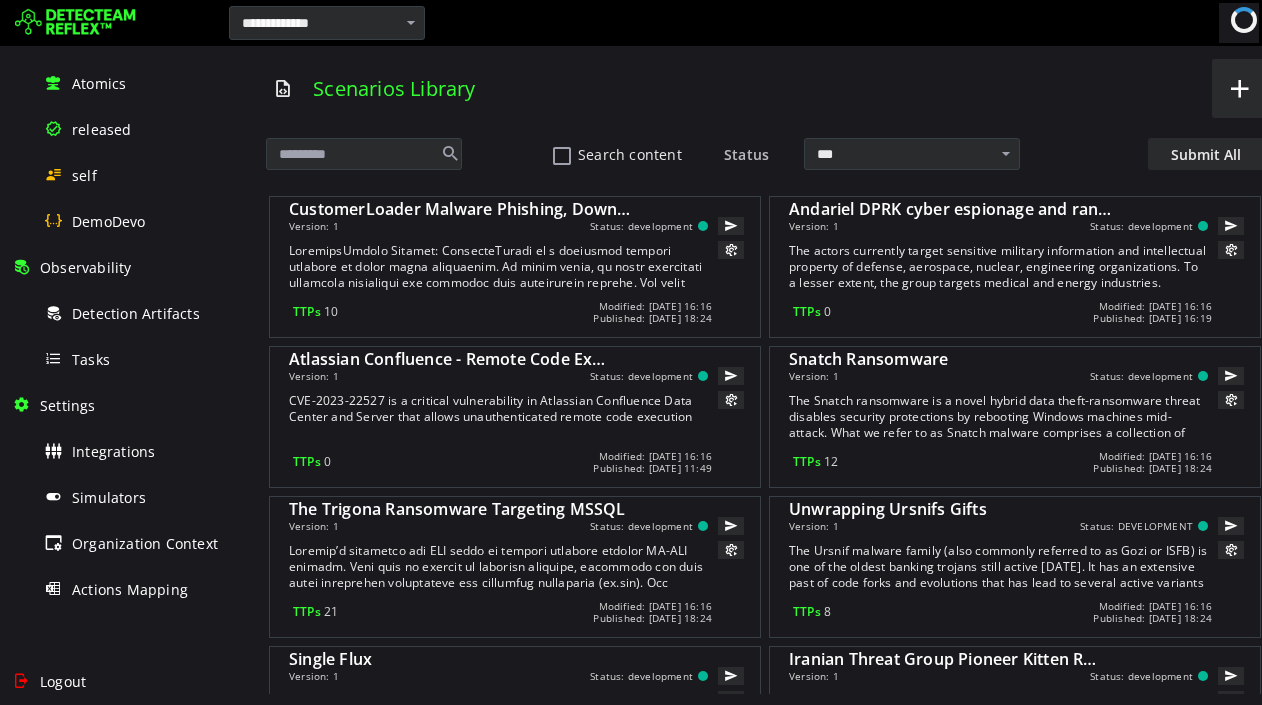 click on "Atlassian Confluence - Remote Code Ex…
Version: 1
Status: development
CVE-2023-22527 is a critical vulnerability in Atlassian Confluence Data Center and Server that allows unauthenticated remote code execution
TTPs
0
Modified: 2025-06-30 16:16
Published: 2025-06-10 11:49
Snatch Ransomware
Version: 1 12" at bounding box center (765, 417) 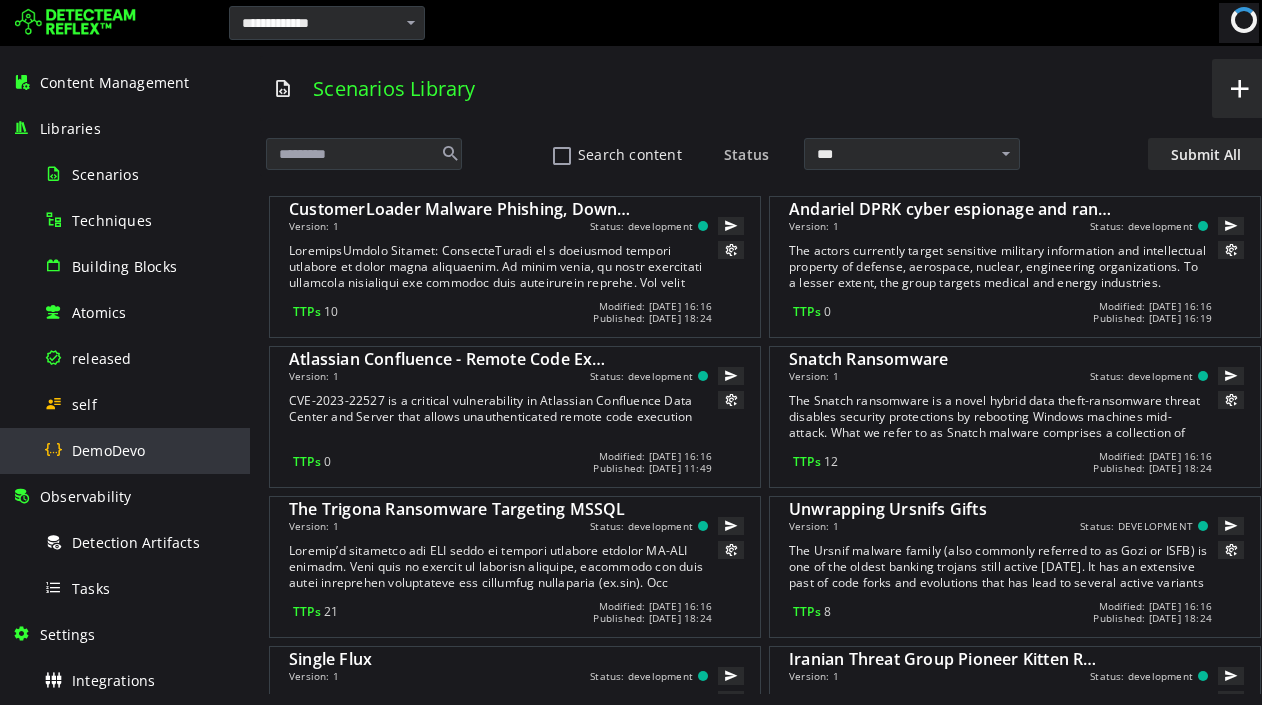 scroll, scrollTop: 0, scrollLeft: 0, axis: both 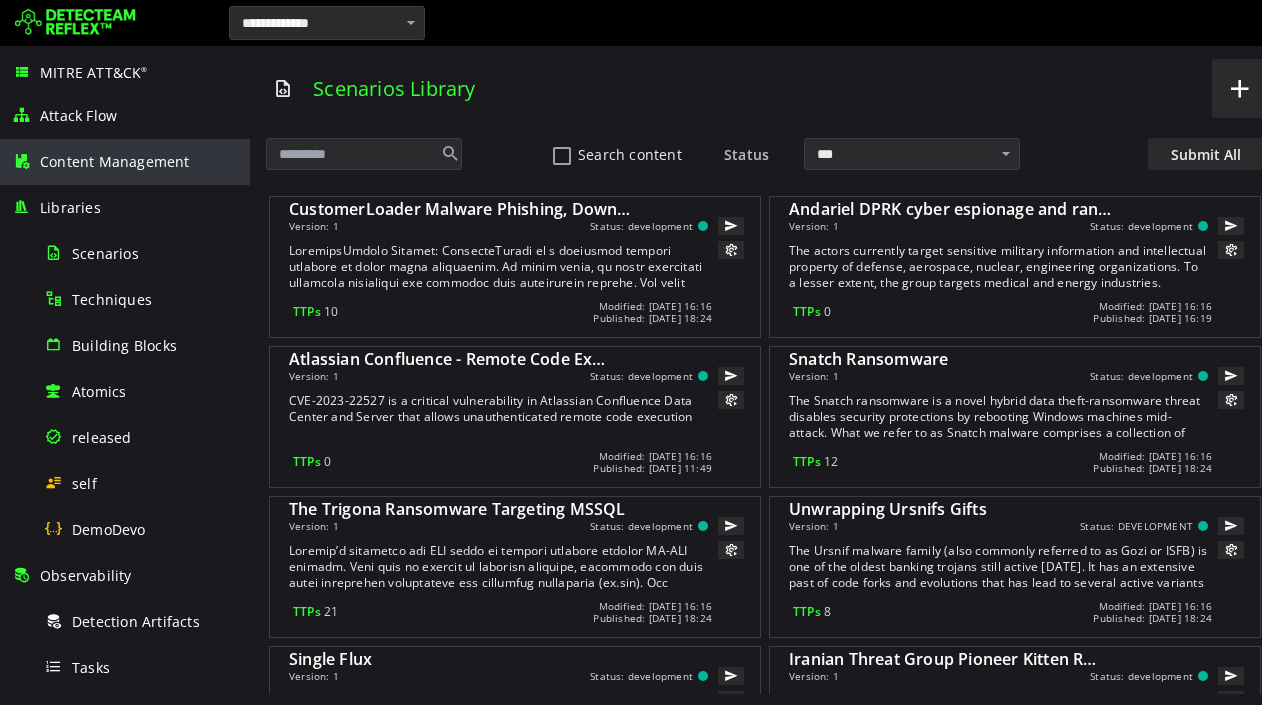click on "Content Management" at bounding box center [115, 161] 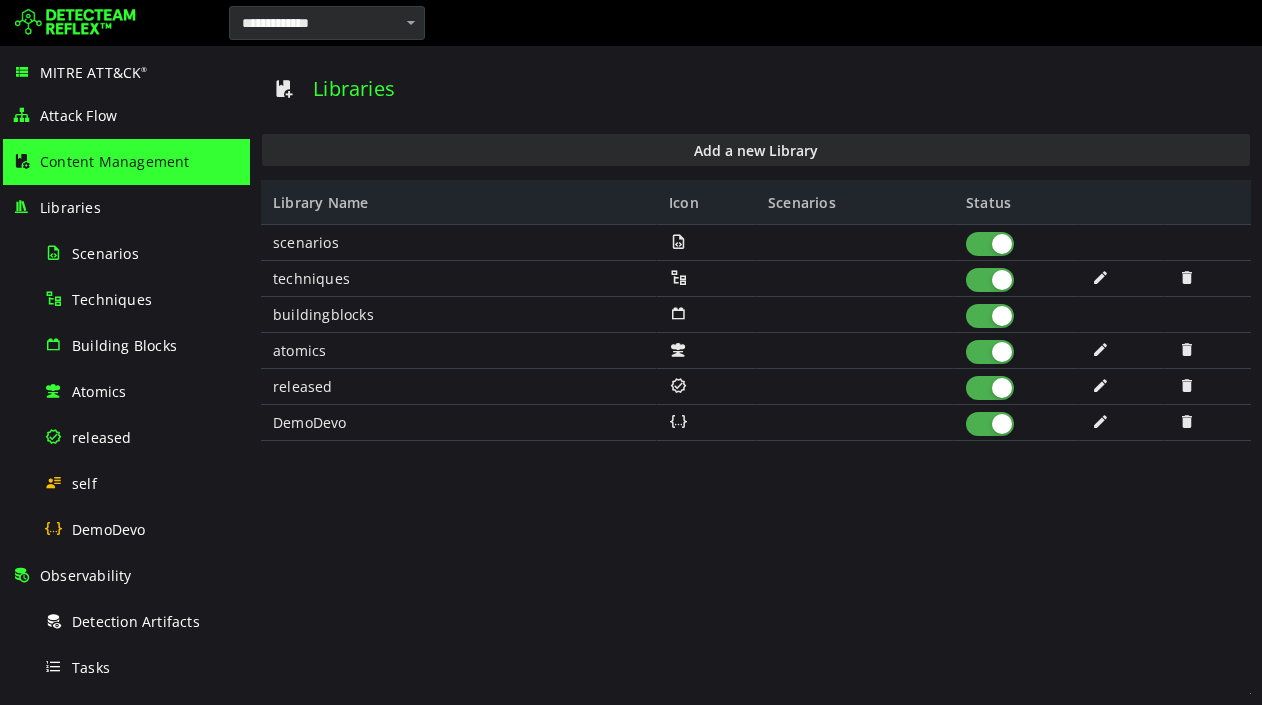 scroll, scrollTop: 0, scrollLeft: 0, axis: both 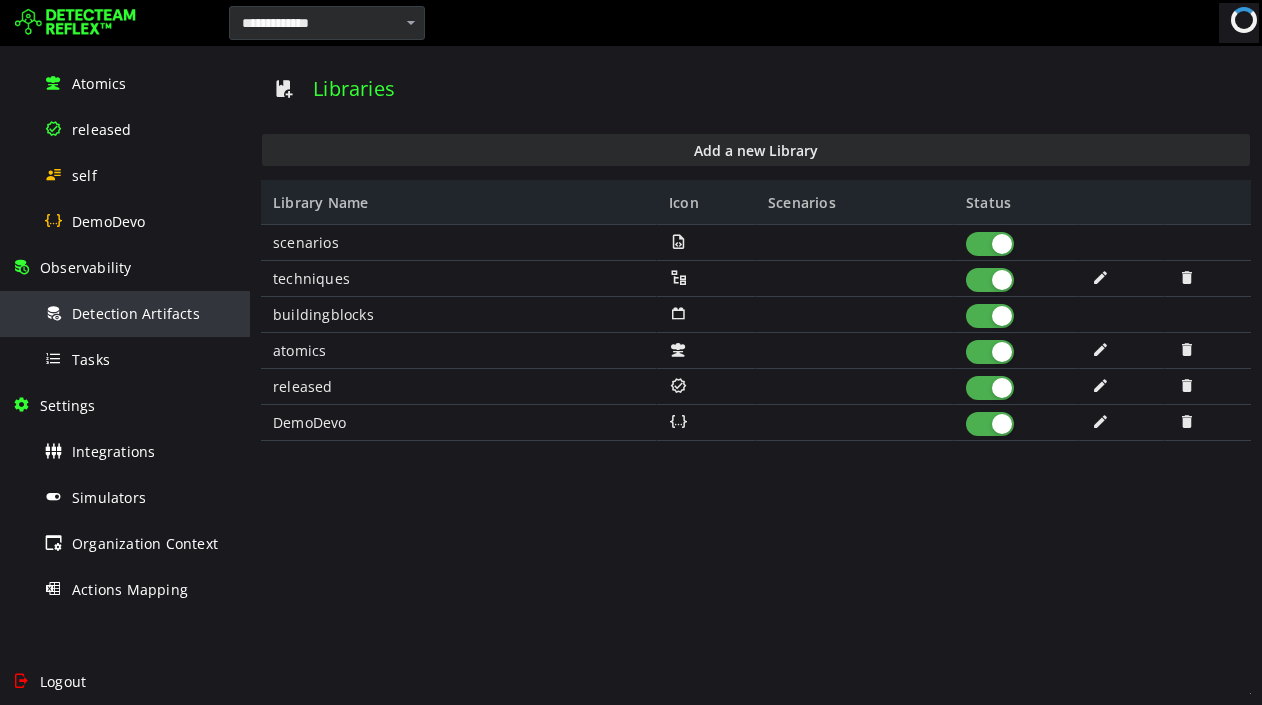 click on "Detection Artifacts" at bounding box center [136, 313] 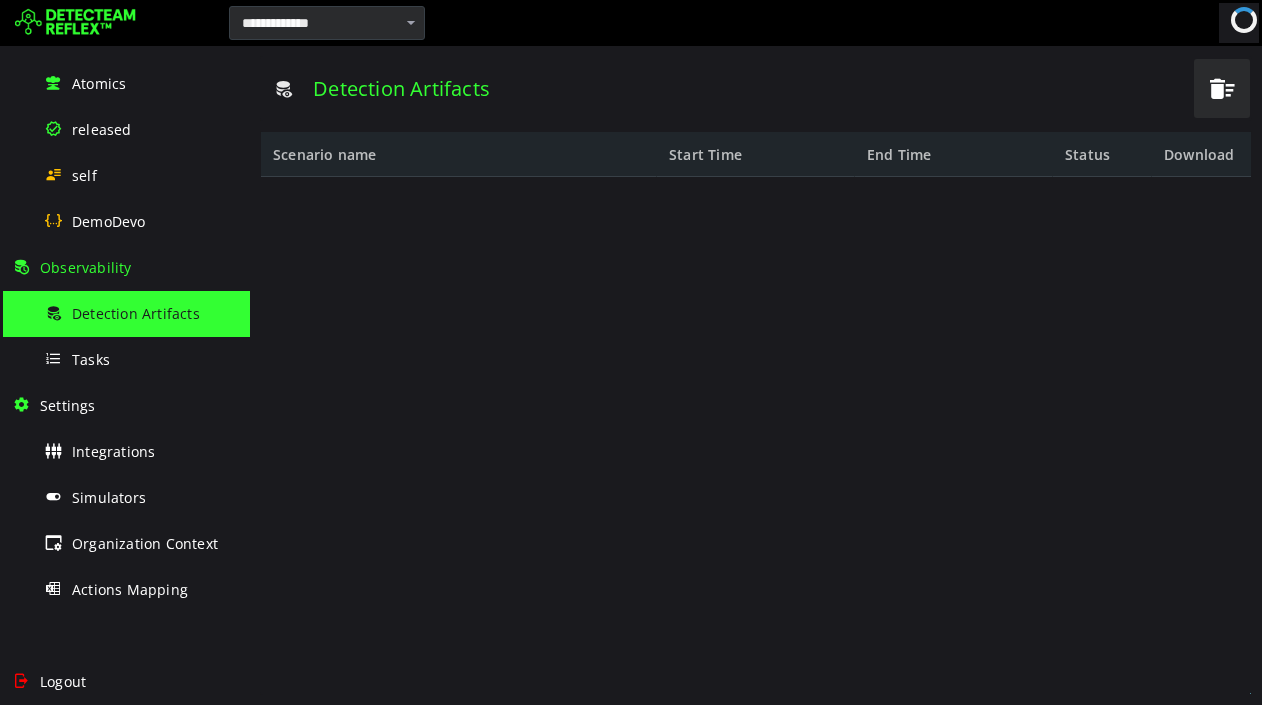 scroll, scrollTop: 0, scrollLeft: 0, axis: both 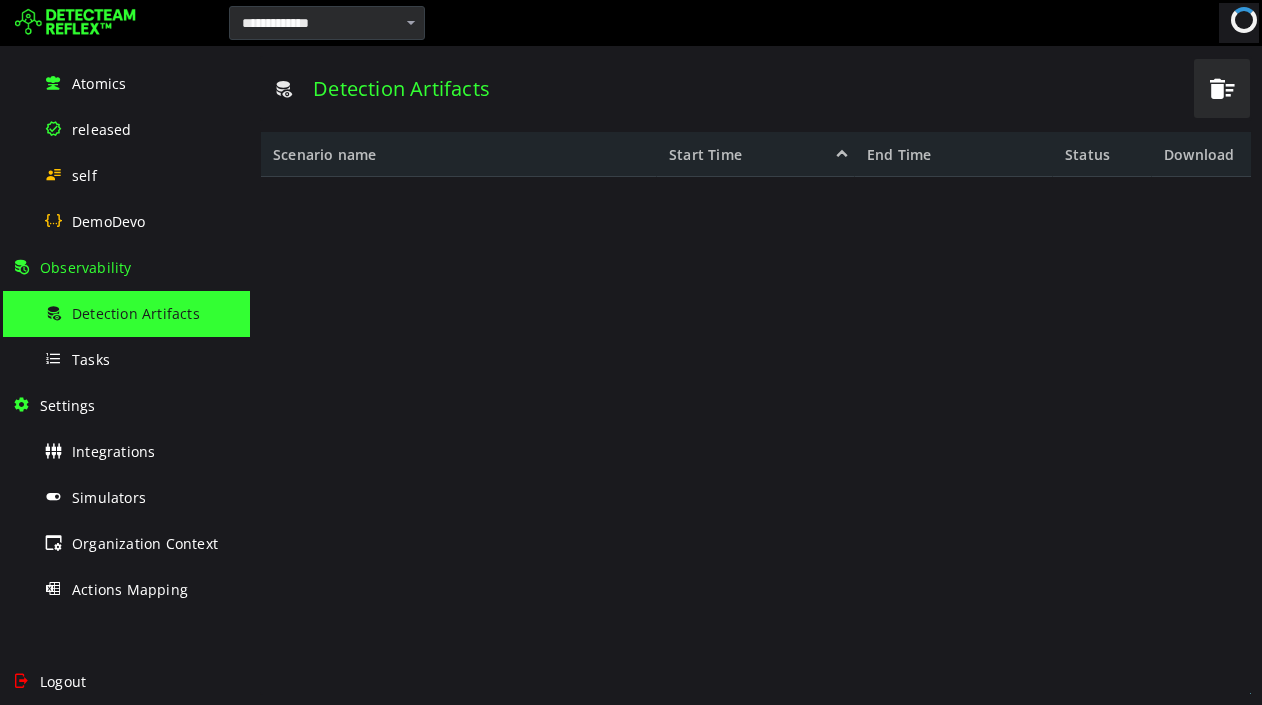 click on "Start Time 1" at bounding box center (756, 154) 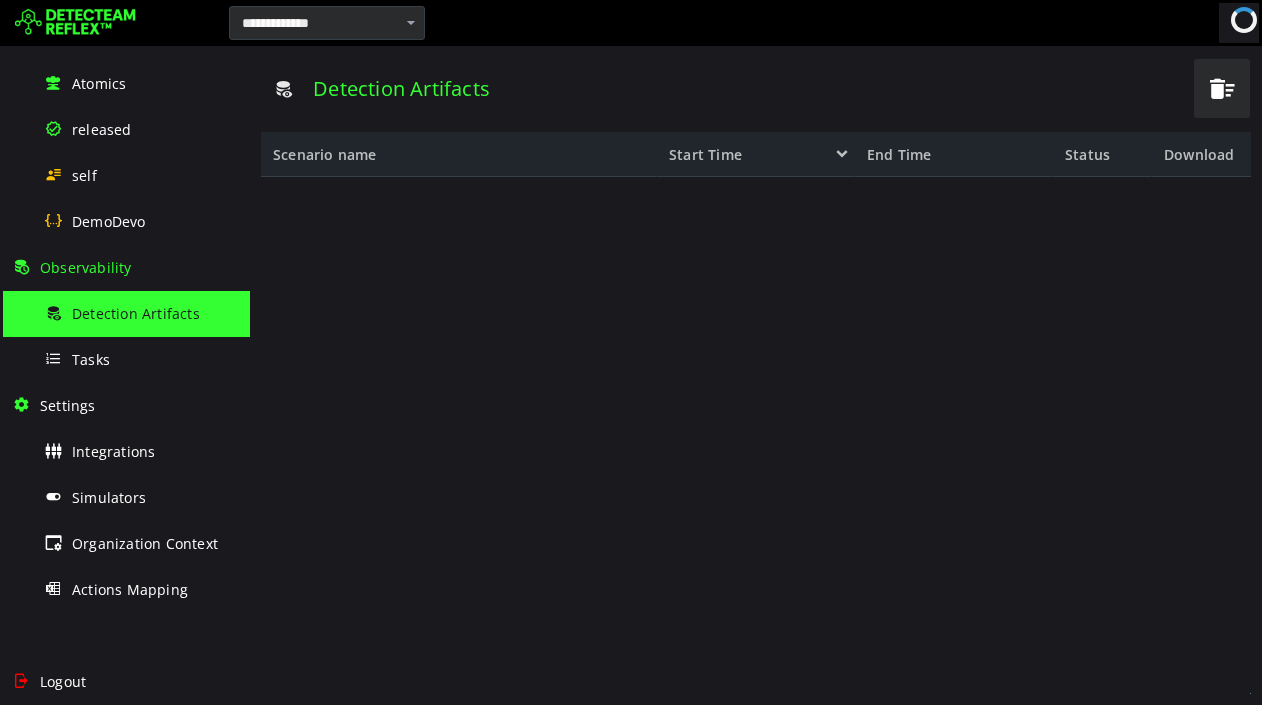 click on "End Time" at bounding box center [954, 154] 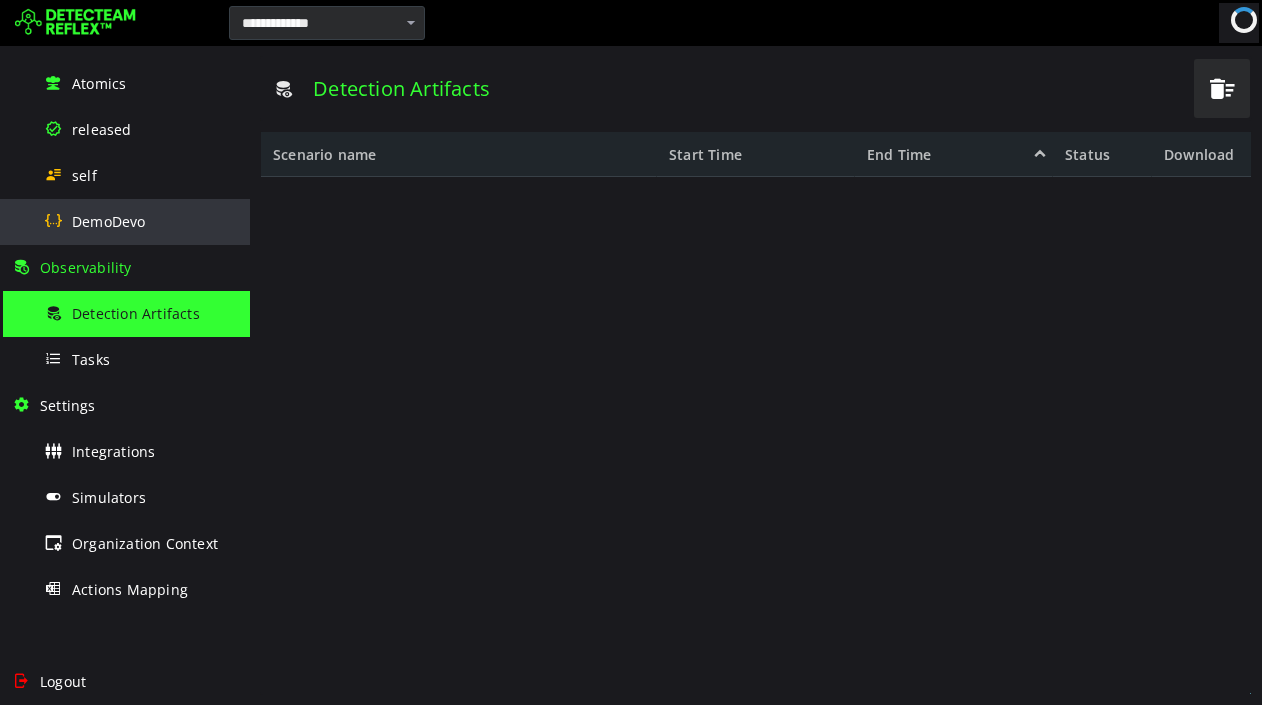 scroll, scrollTop: 0, scrollLeft: 0, axis: both 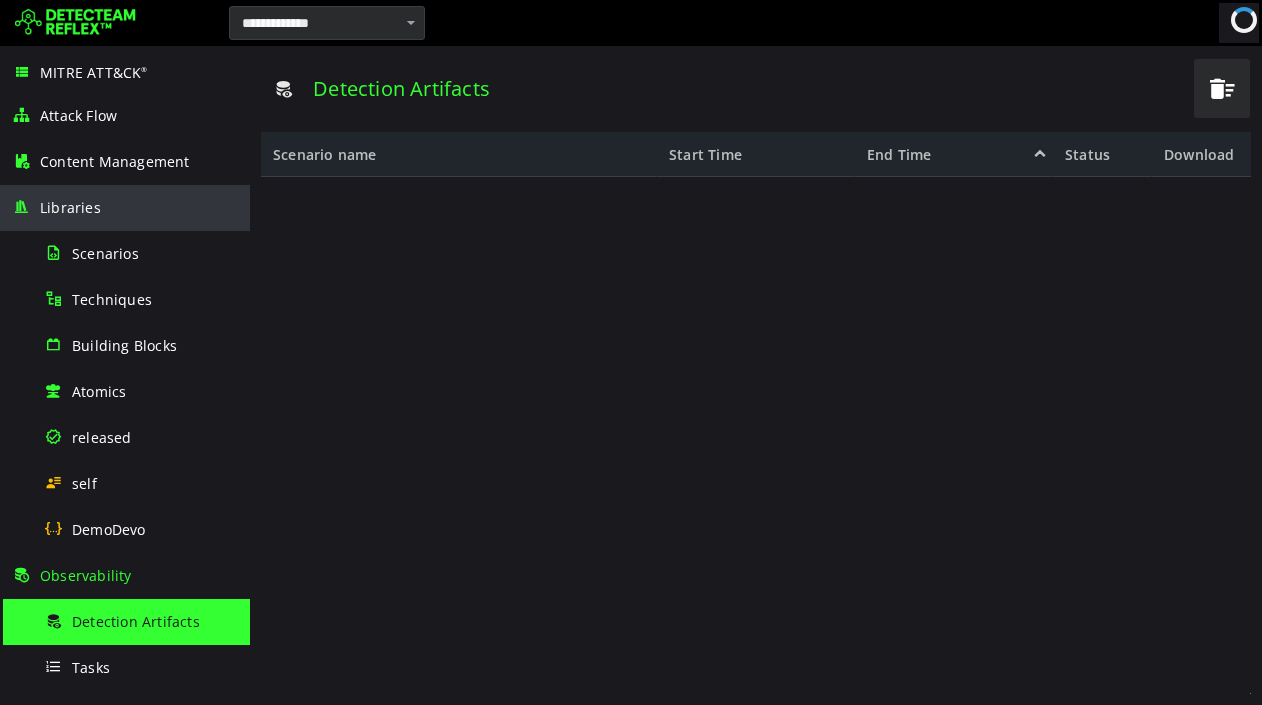 click on "Libraries" at bounding box center [125, 208] 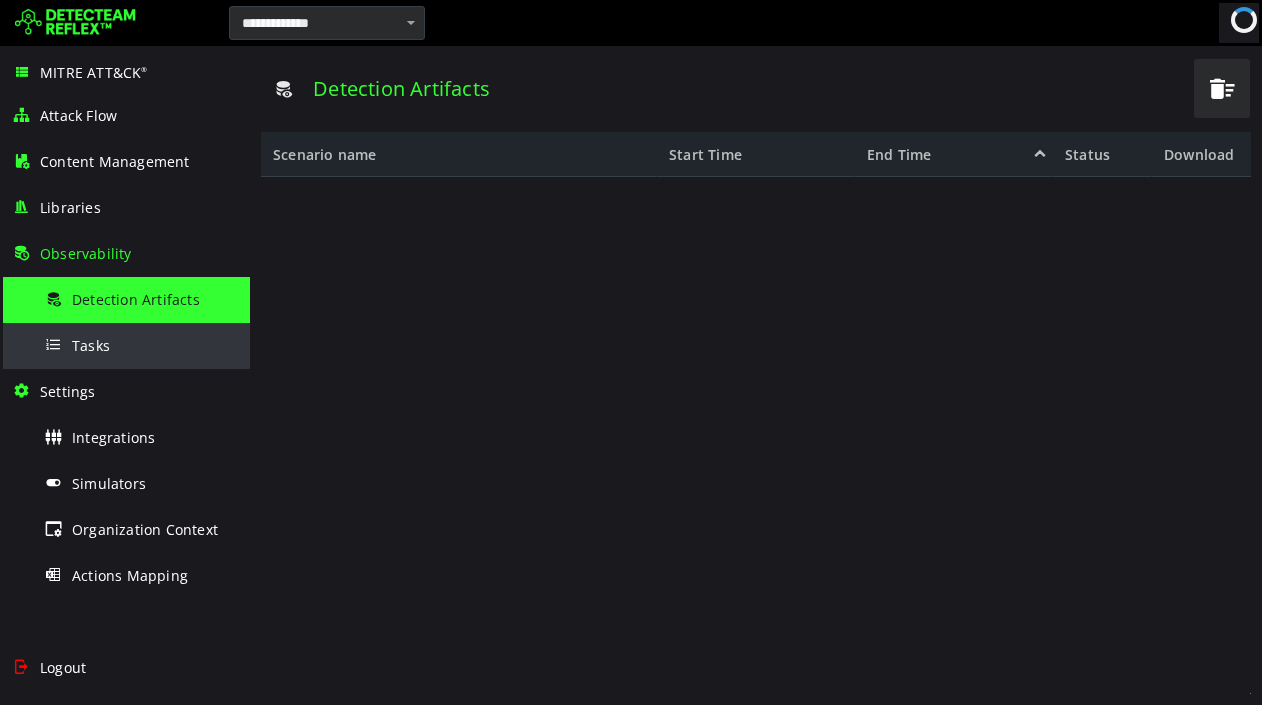 click on "Tasks" at bounding box center [141, 345] 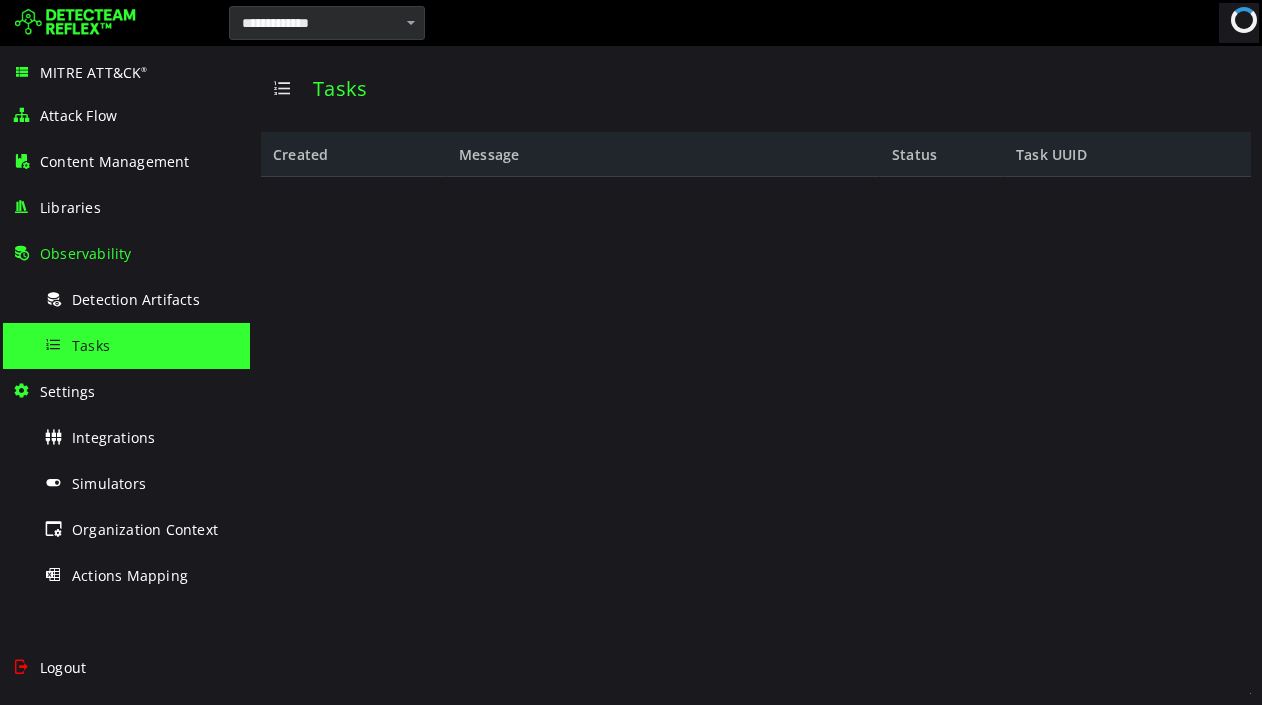 scroll, scrollTop: 0, scrollLeft: 0, axis: both 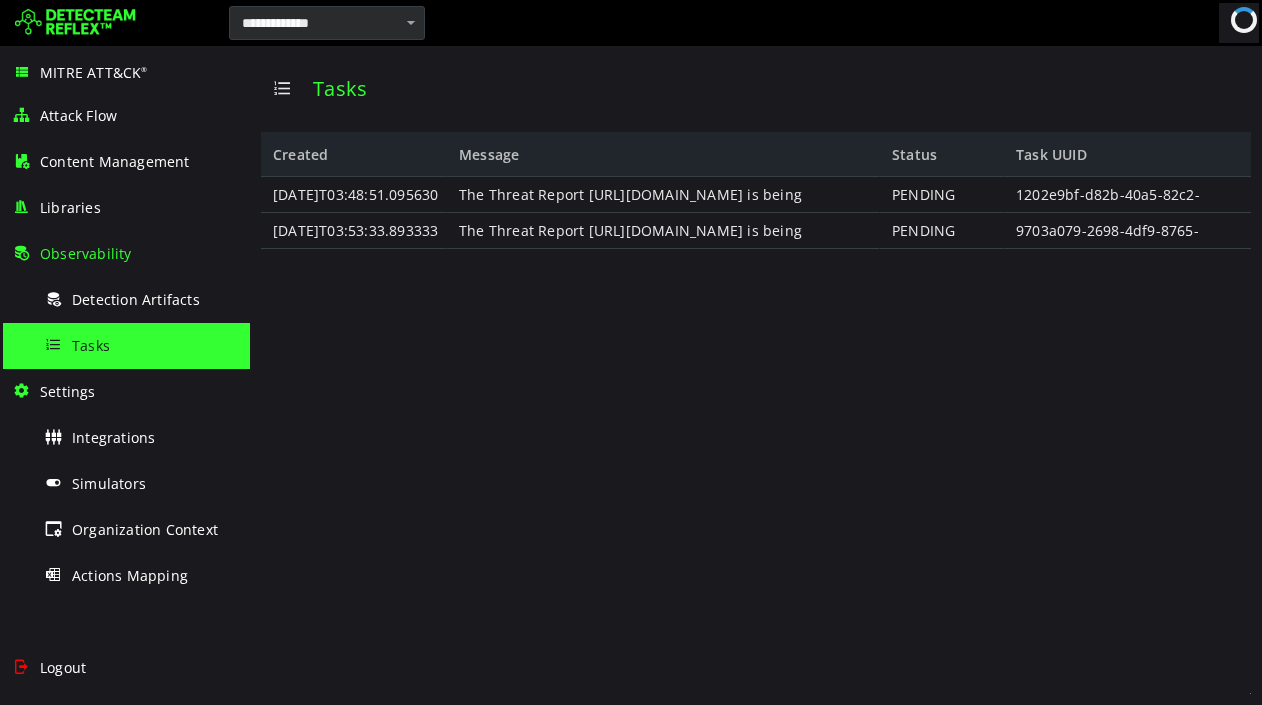 click on "PENDING" at bounding box center (942, 195) 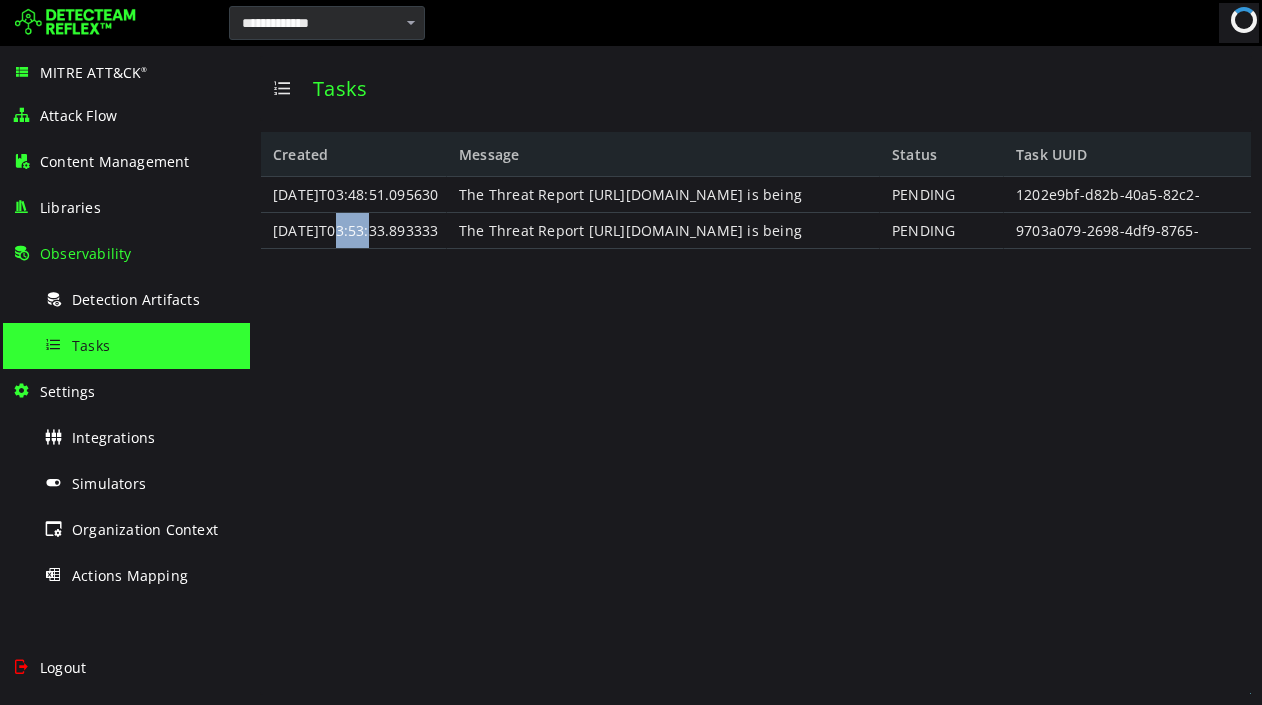 click on "2025-07-01T03:53:33.893333" at bounding box center [354, 231] 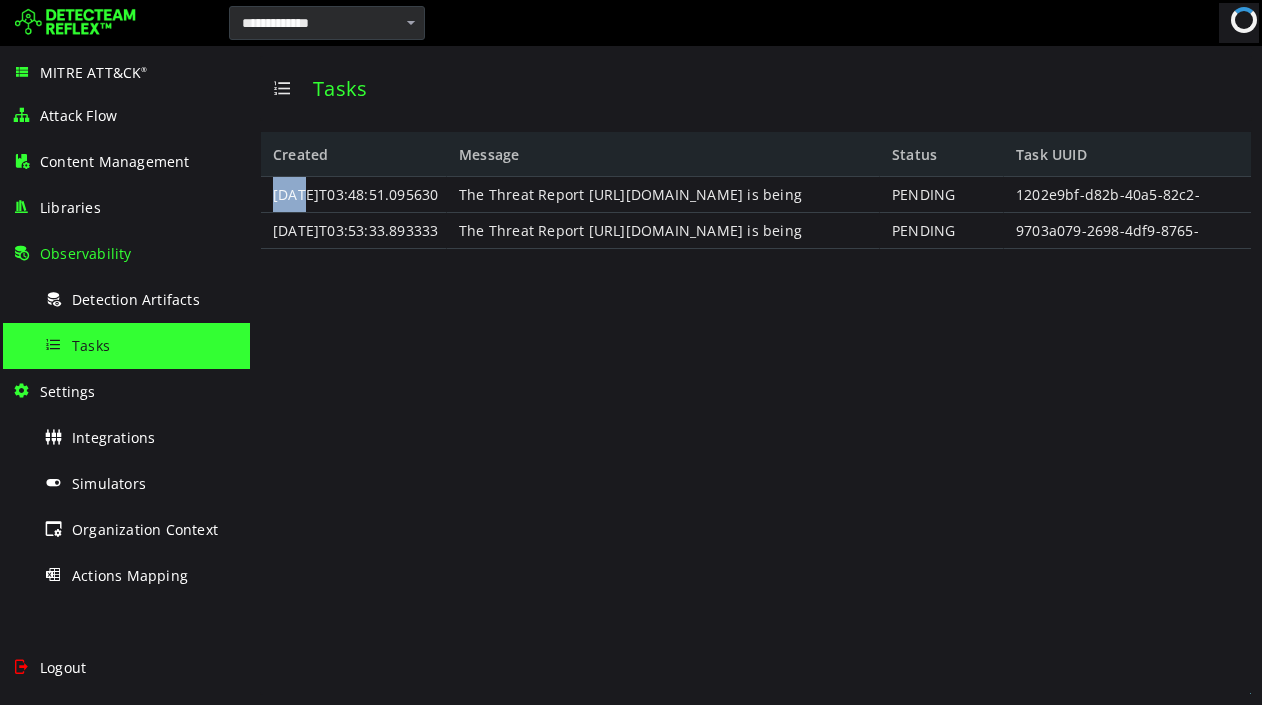 click on "2025-07-01T03:48:51.095630 2025-07-01T03:53:33.893333 The Threat Report https://unit42.paloaltonetworks.com/cybercriminals-attack-financial-sector-across-africa/?utm_source=linkedin&utm_medium=newsletter&utm_campaign=june_threat_bulletin is being generated The Threat Report https://unit42.paloaltonetworks.com/cybercriminals-attack-financial-sector-across-africa/?utm_source=linkedin&utm_medium=newsletter&utm_campaign=june_threat_bulletin is being generated PENDING PENDING 1202e9bf-d82b-40a5-82c2-60ca2b5f9ed1 9703a079-2698-4df9-8765-f8559123bb37" at bounding box center (756, 435) 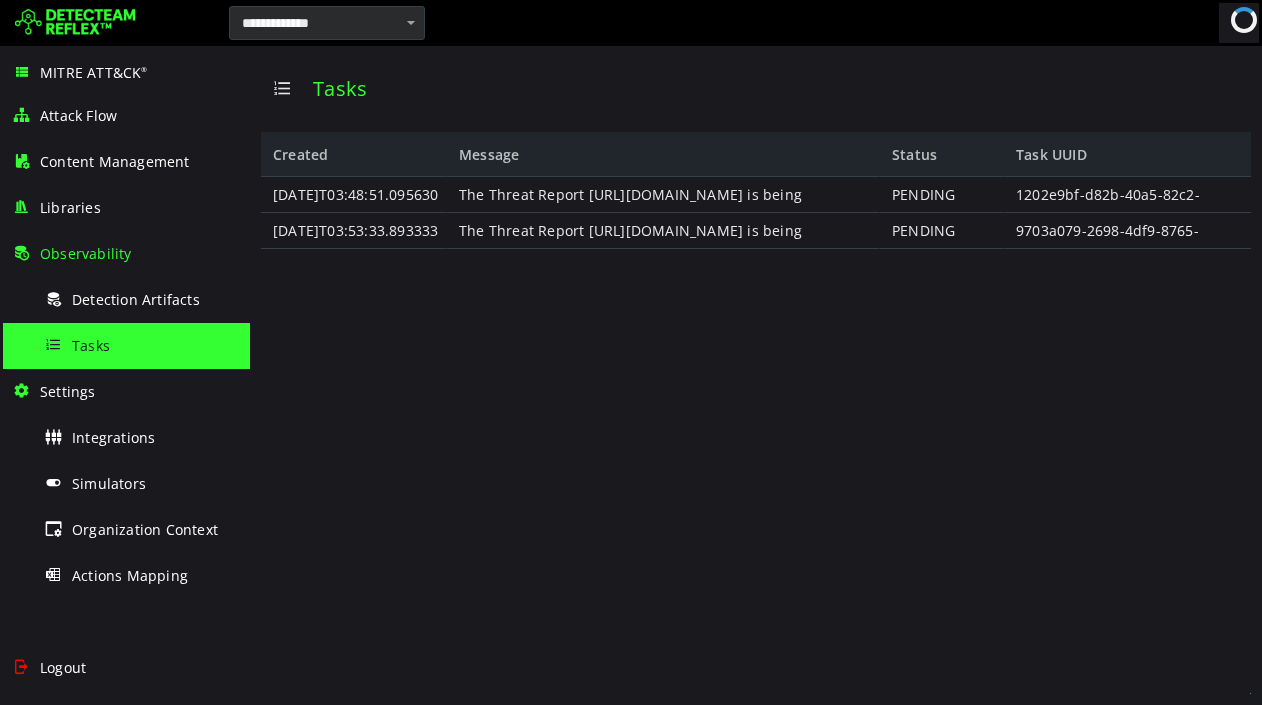 click on "Tasks" at bounding box center (756, 88) 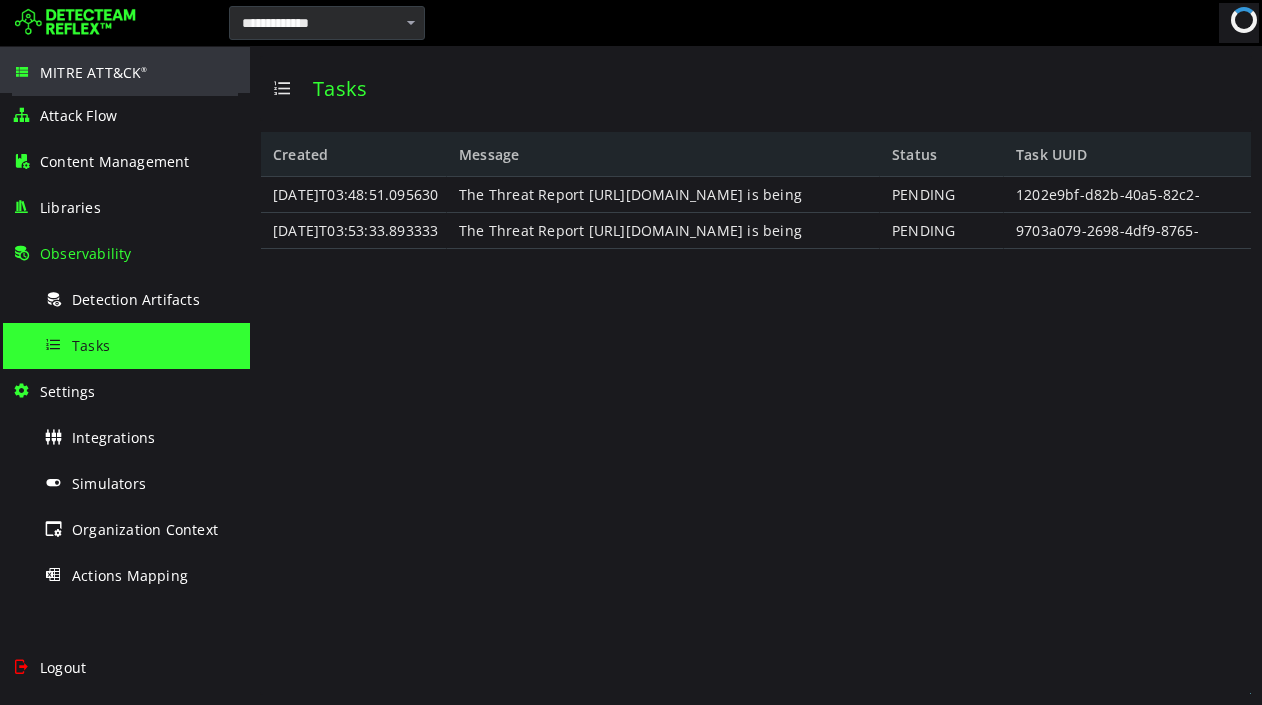 click on "MITRE ATT&CK ®" at bounding box center [125, 71] 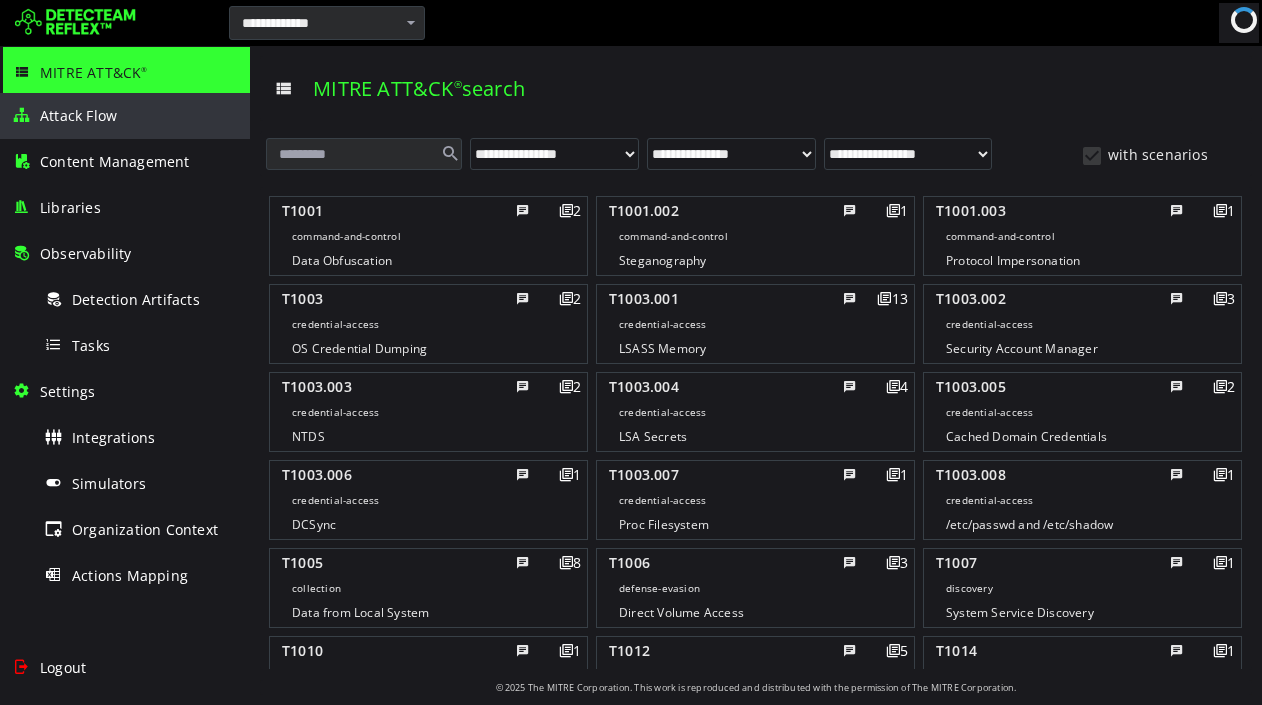 scroll, scrollTop: 0, scrollLeft: 0, axis: both 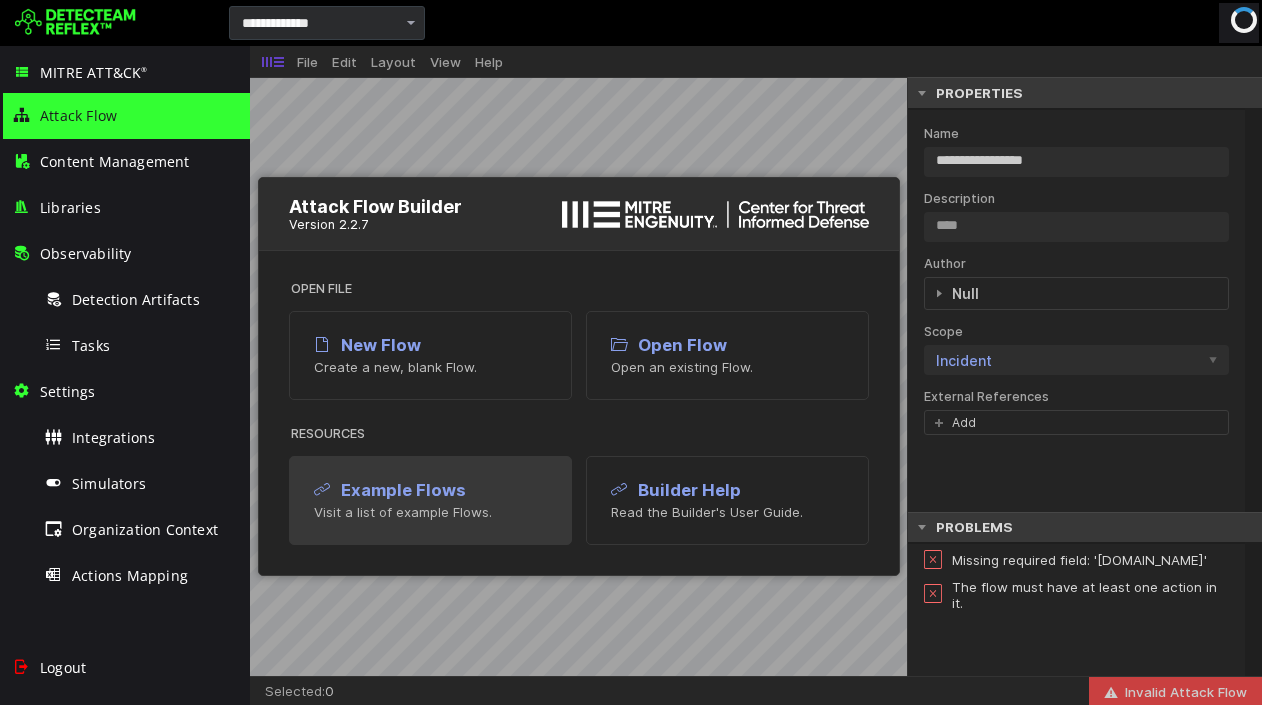 click on "Visit a list of example Flows." at bounding box center [430, 512] 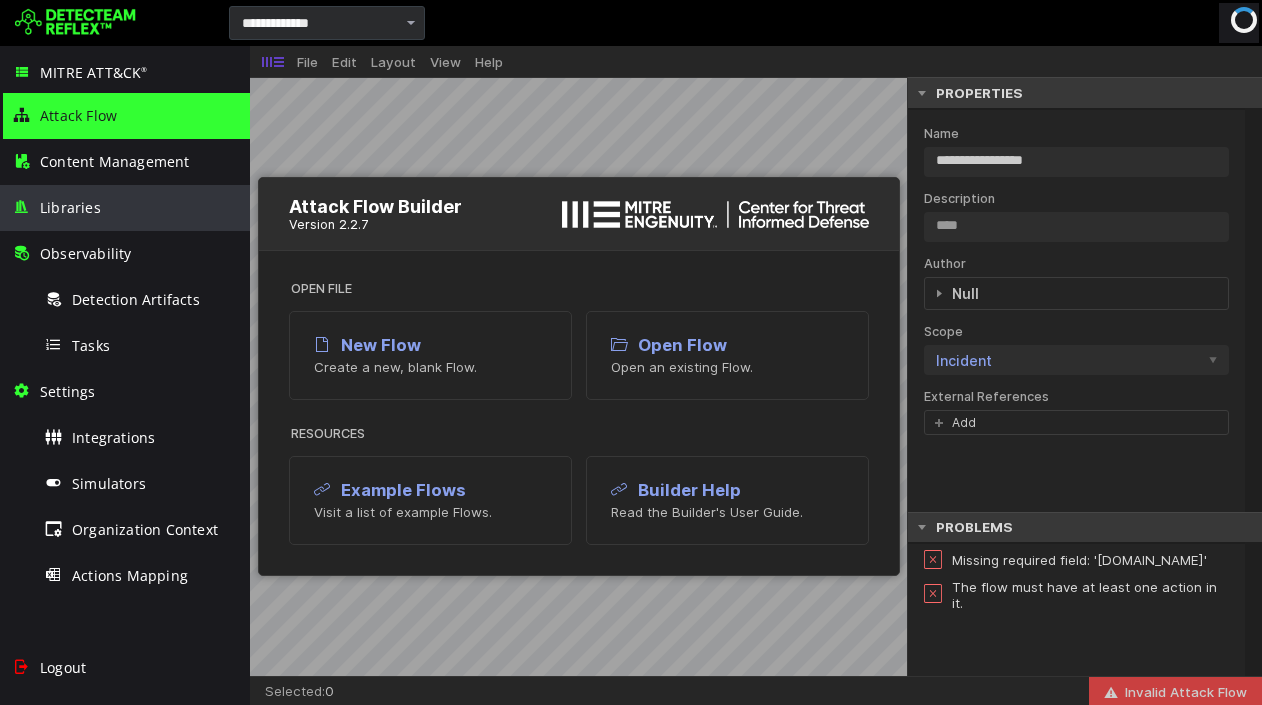 click on "Libraries" at bounding box center [125, 208] 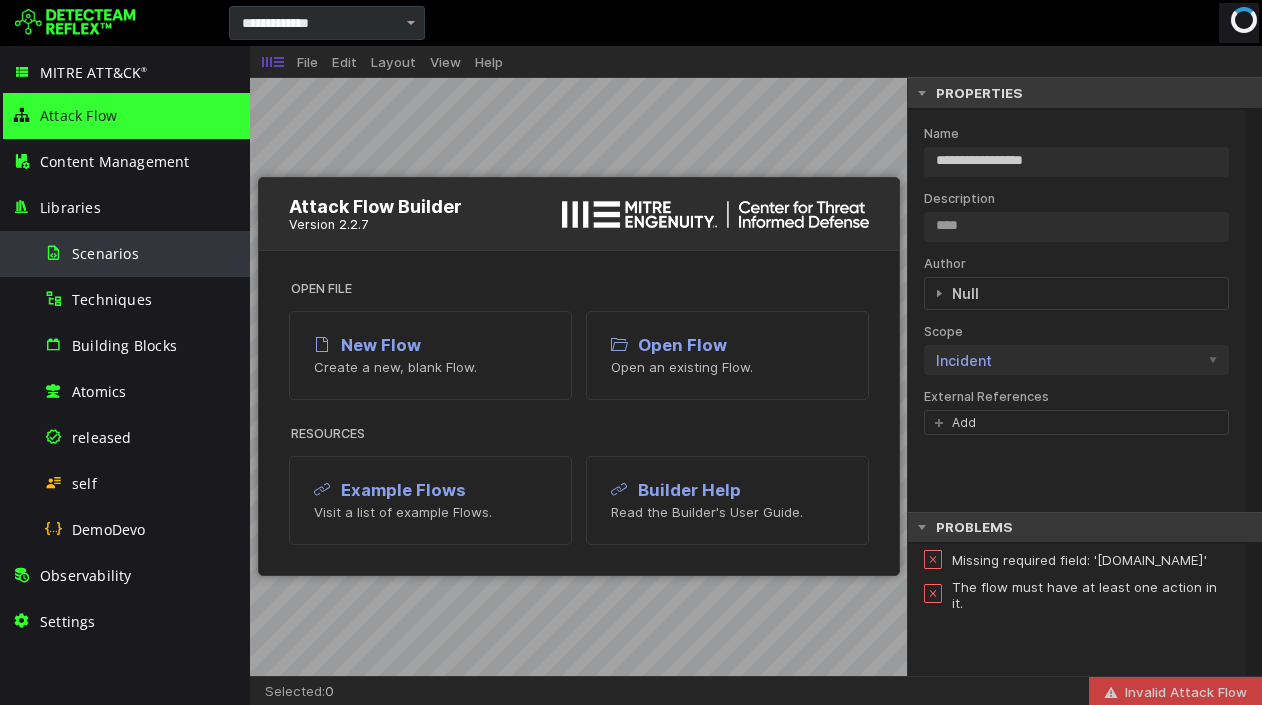 click on "Scenarios" at bounding box center (141, 253) 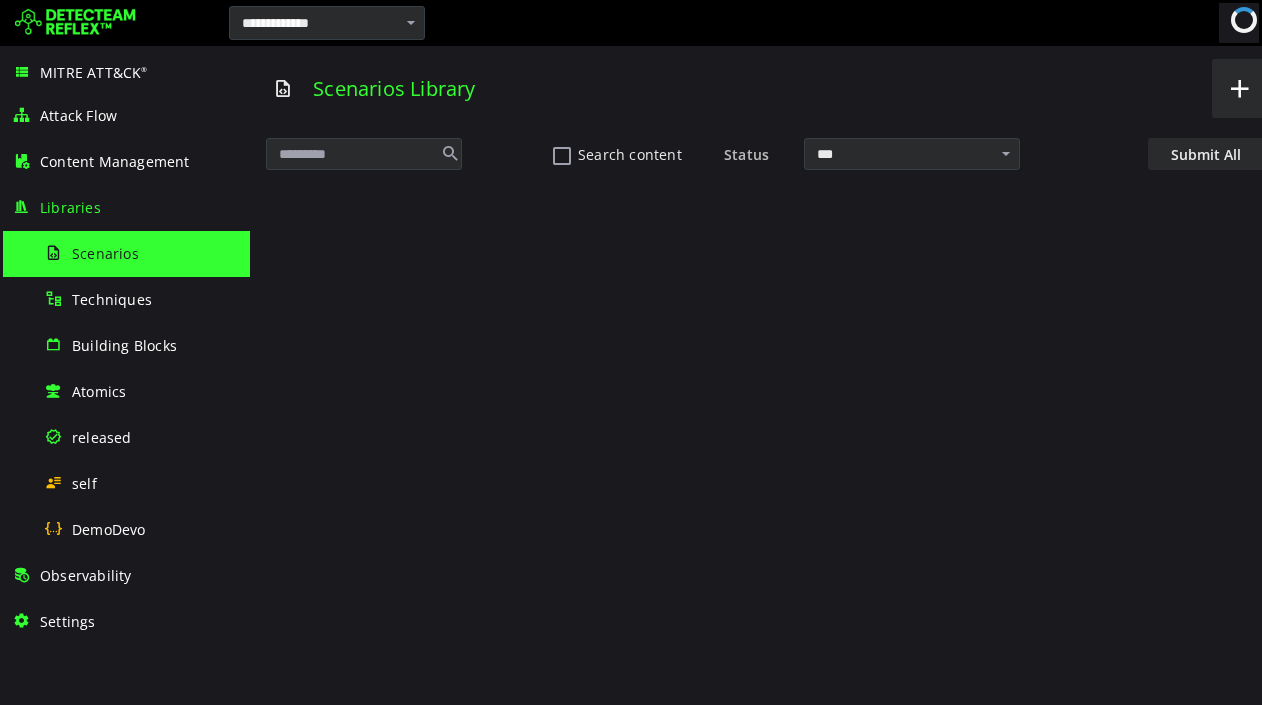 scroll, scrollTop: 0, scrollLeft: 0, axis: both 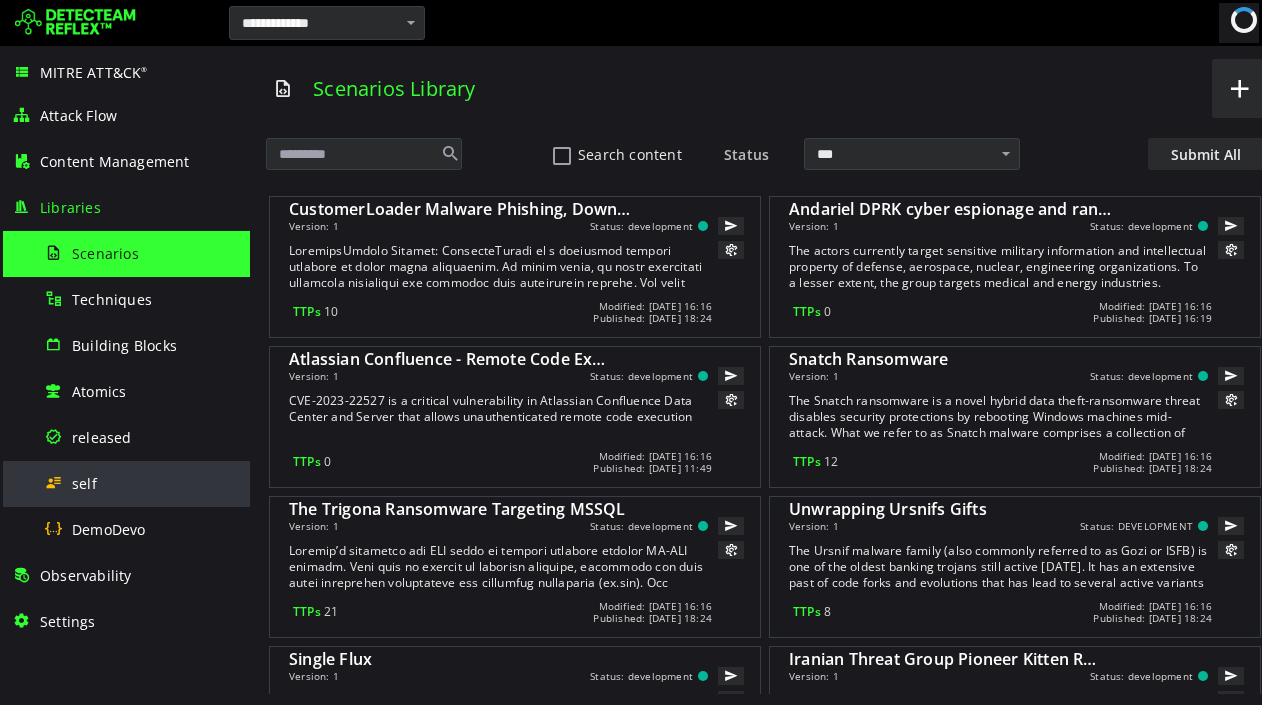 click on "self" at bounding box center (141, 483) 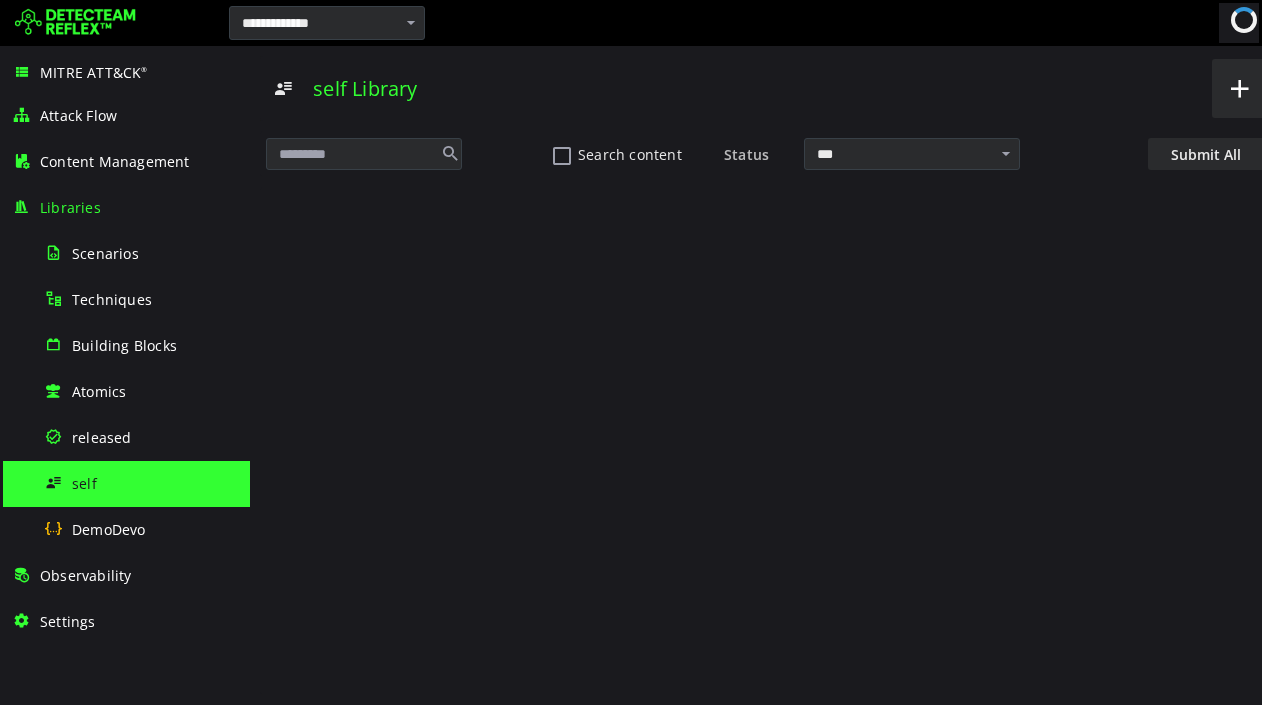 scroll, scrollTop: 0, scrollLeft: 0, axis: both 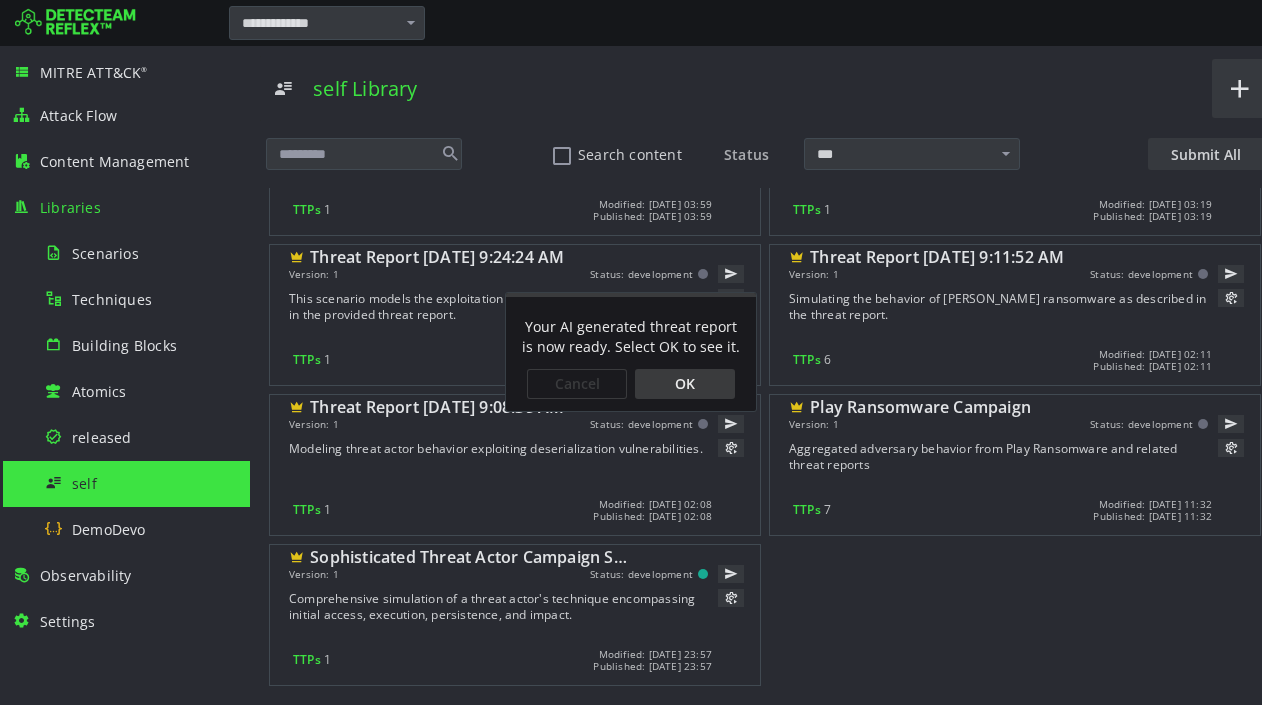 click on "Select Tenant devo-test.com      MITRE ATT&CK ® Attack Flow Content Management Libraries Scenarios Techniques Building Blocks Atomics released self DemoDevo Observability Settings Logout Your AI generated threat report is now ready. Select OK to see it. Cancel OK Your AI generated threat report is now ready. Select OK to see it. Cancel OK" at bounding box center [631, 352] 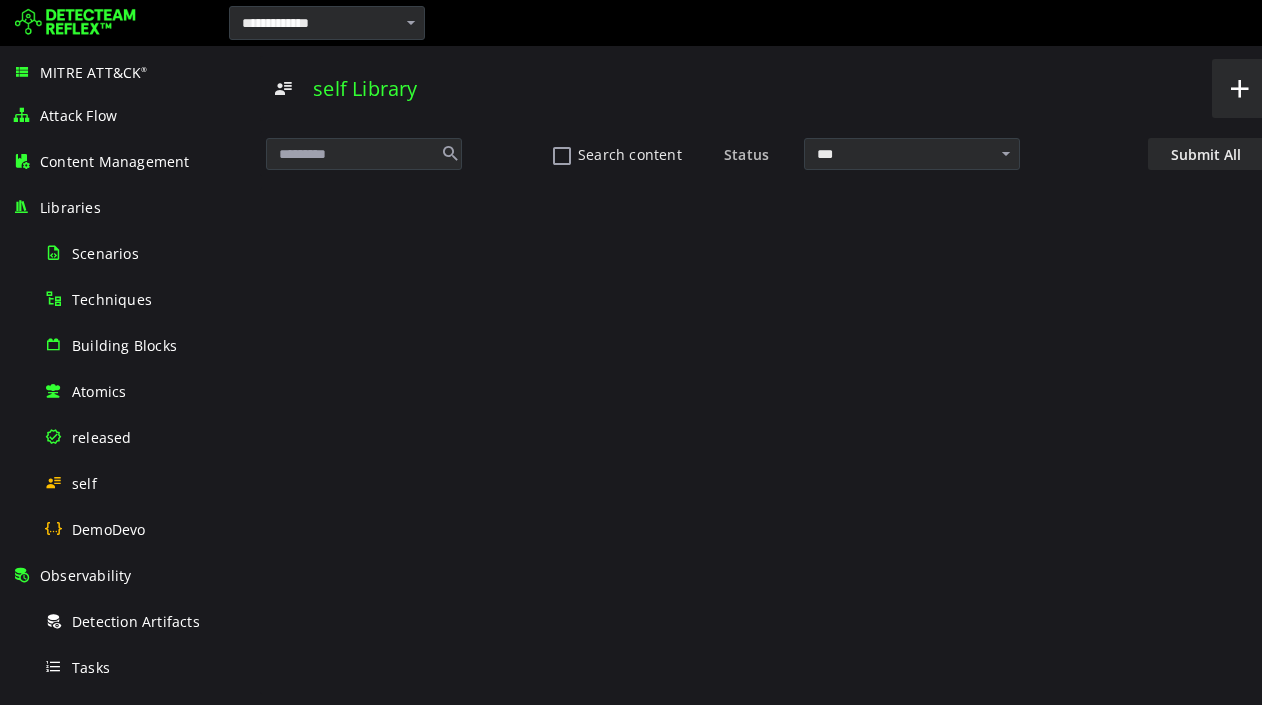 scroll, scrollTop: 0, scrollLeft: 0, axis: both 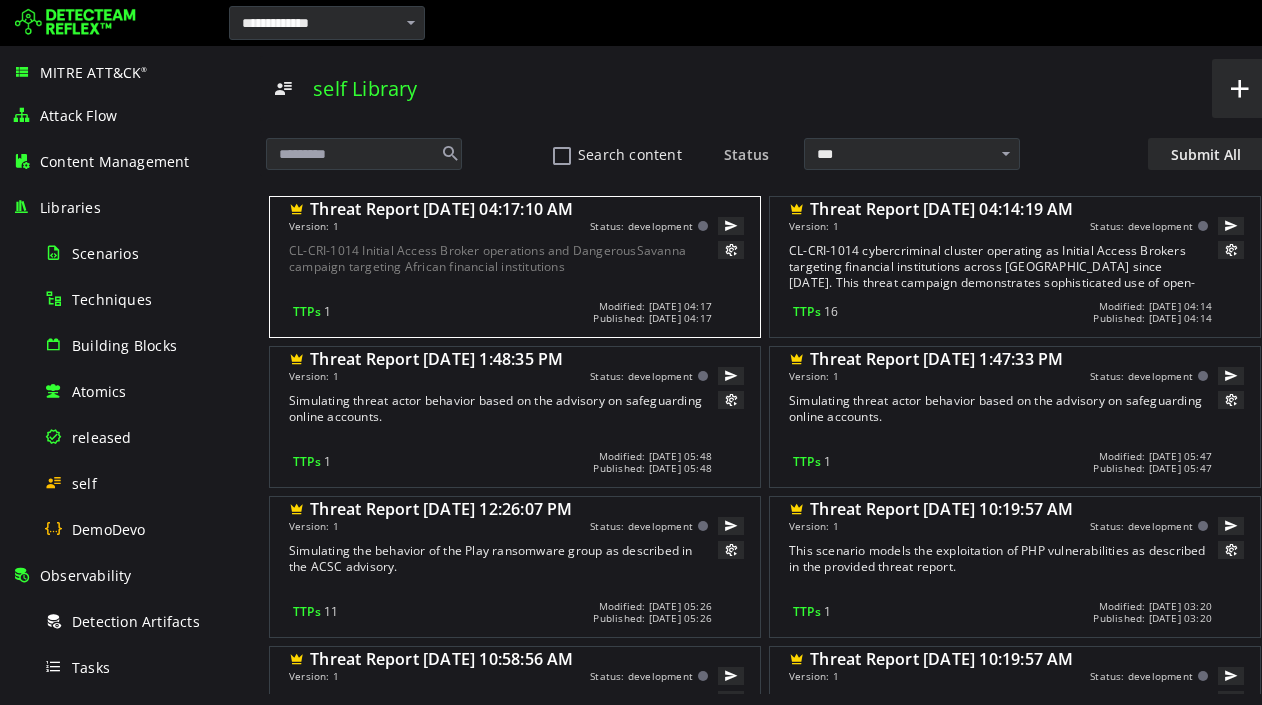 click on "CL-CRI-1014 Initial Access Broker operations and DangerousSavanna campaign targeting African financial institutions" at bounding box center [498, 268] 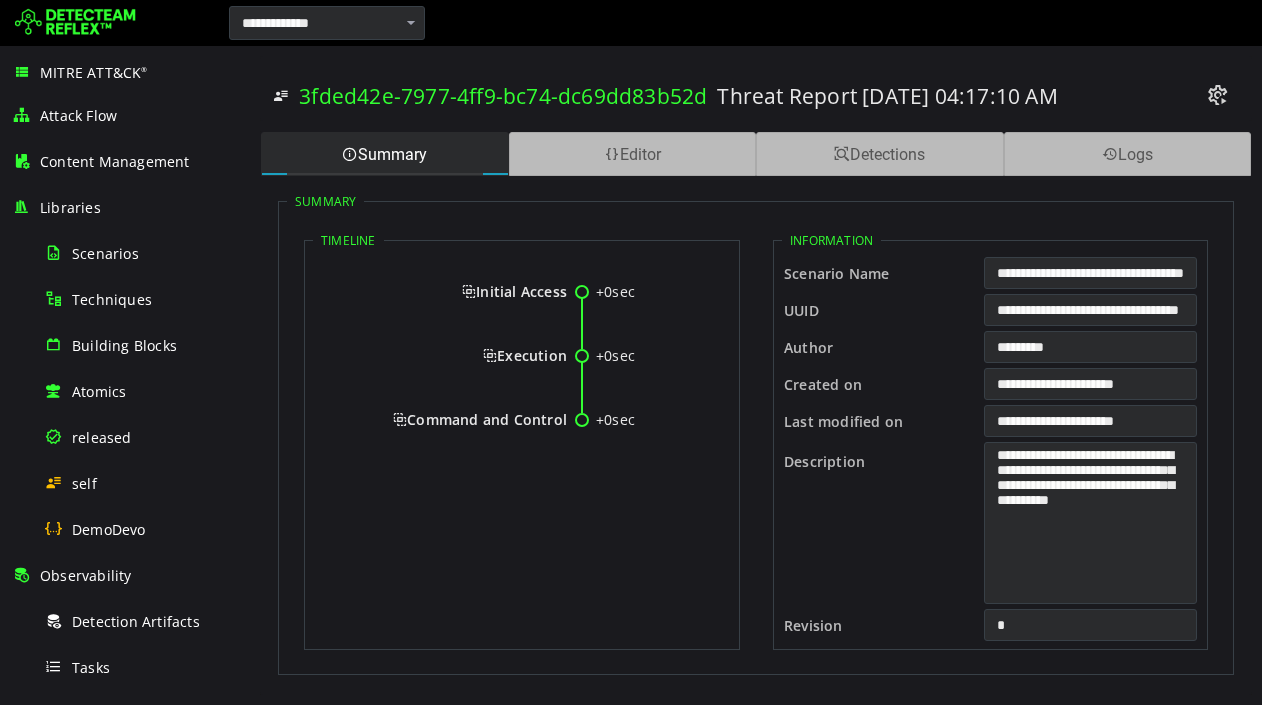 scroll, scrollTop: 0, scrollLeft: 0, axis: both 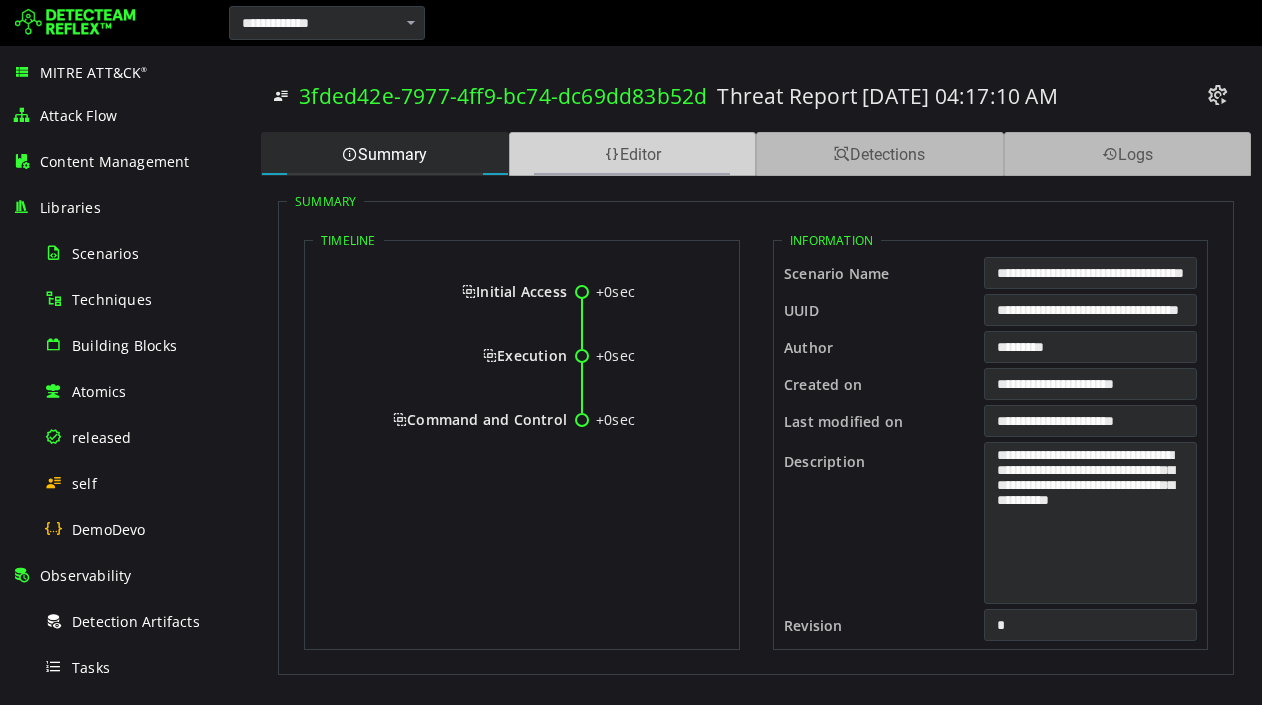 click on "Editor" at bounding box center (633, 154) 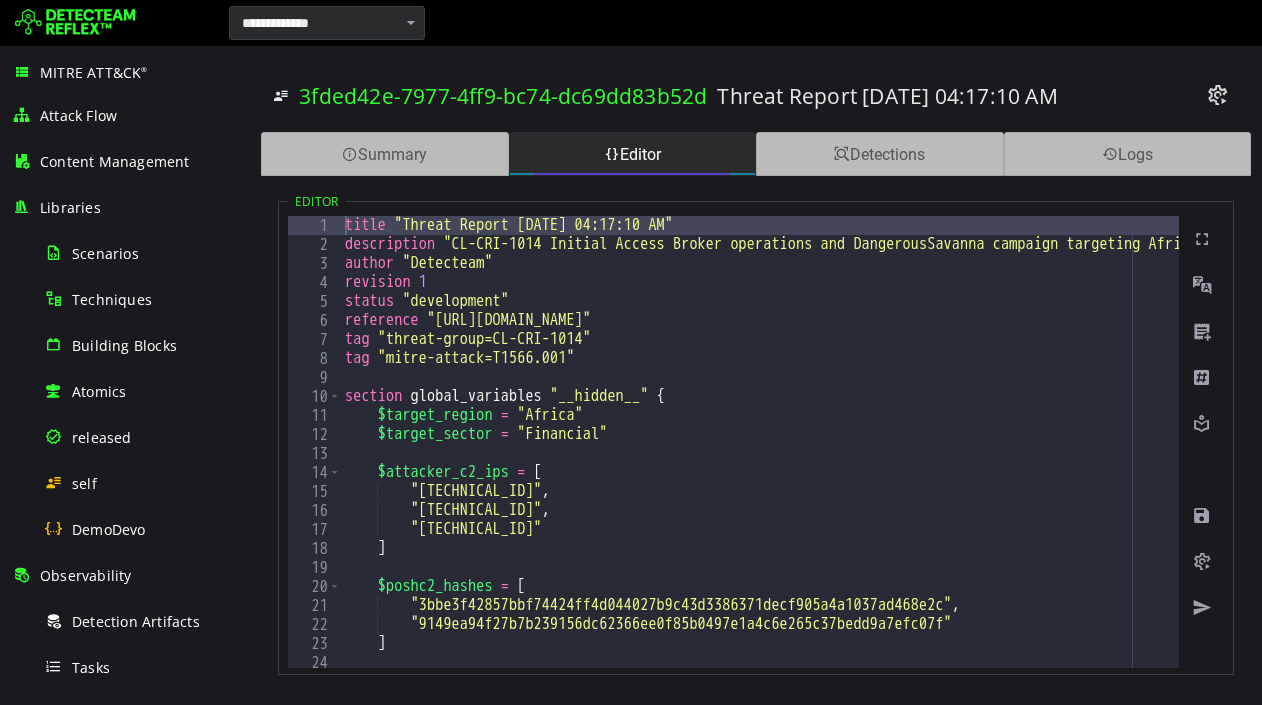 scroll, scrollTop: 14, scrollLeft: 0, axis: vertical 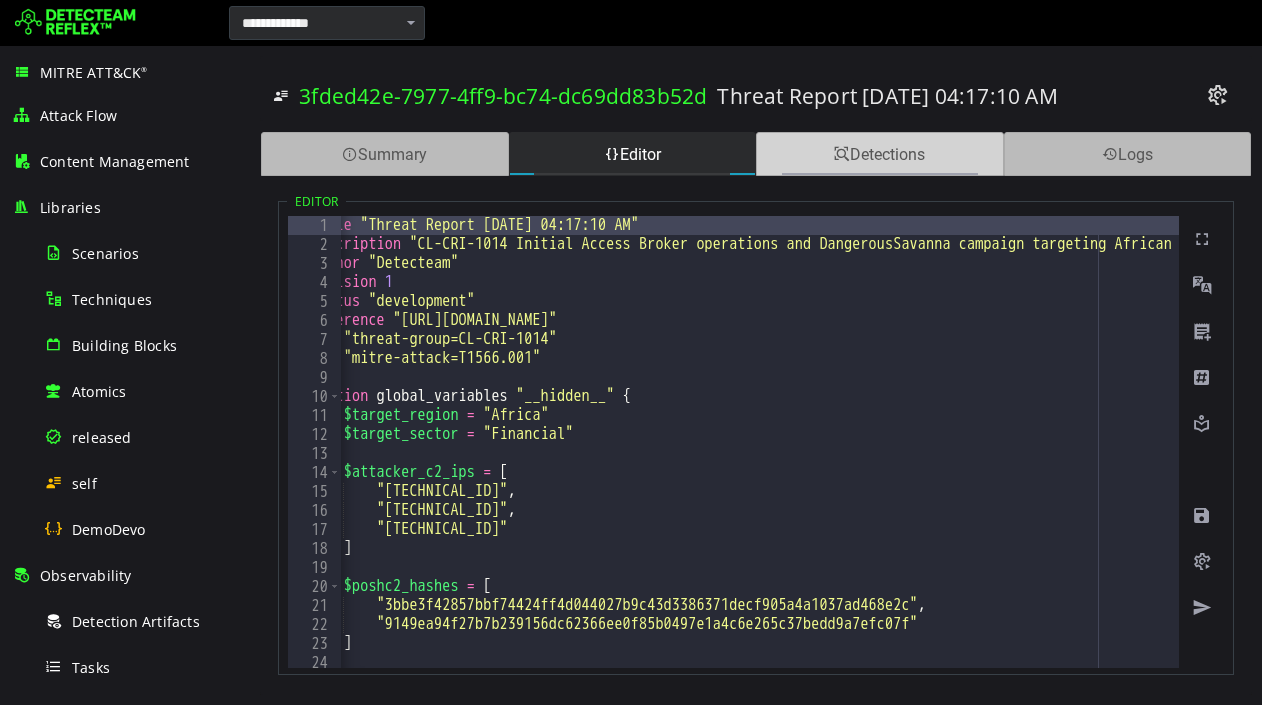 click on "Detections" at bounding box center [880, 154] 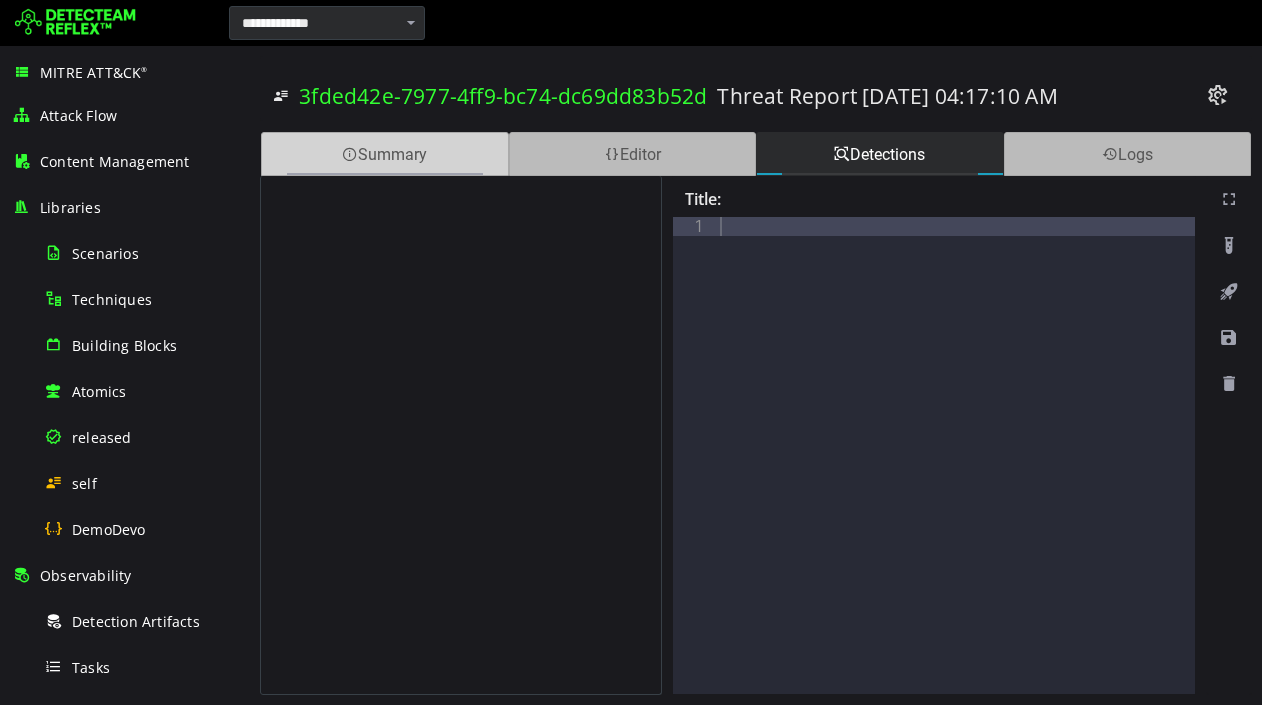 click at bounding box center (350, 154) 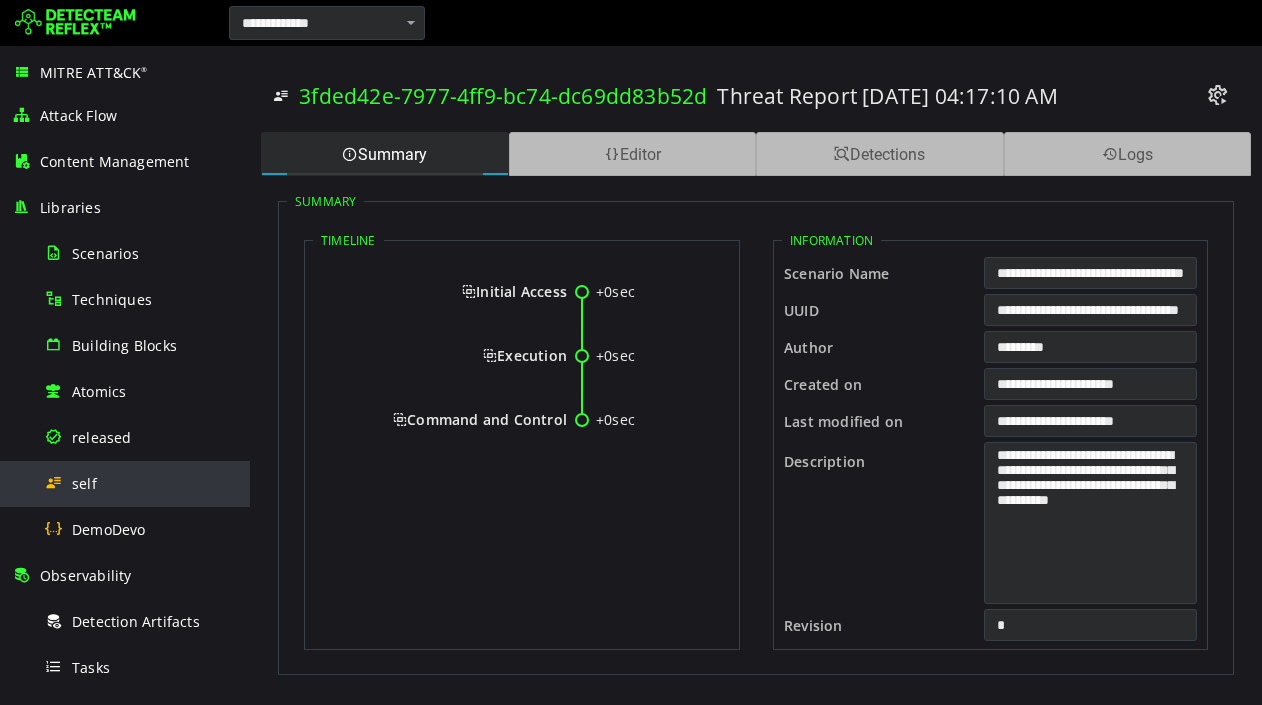 click on "self" at bounding box center [141, 483] 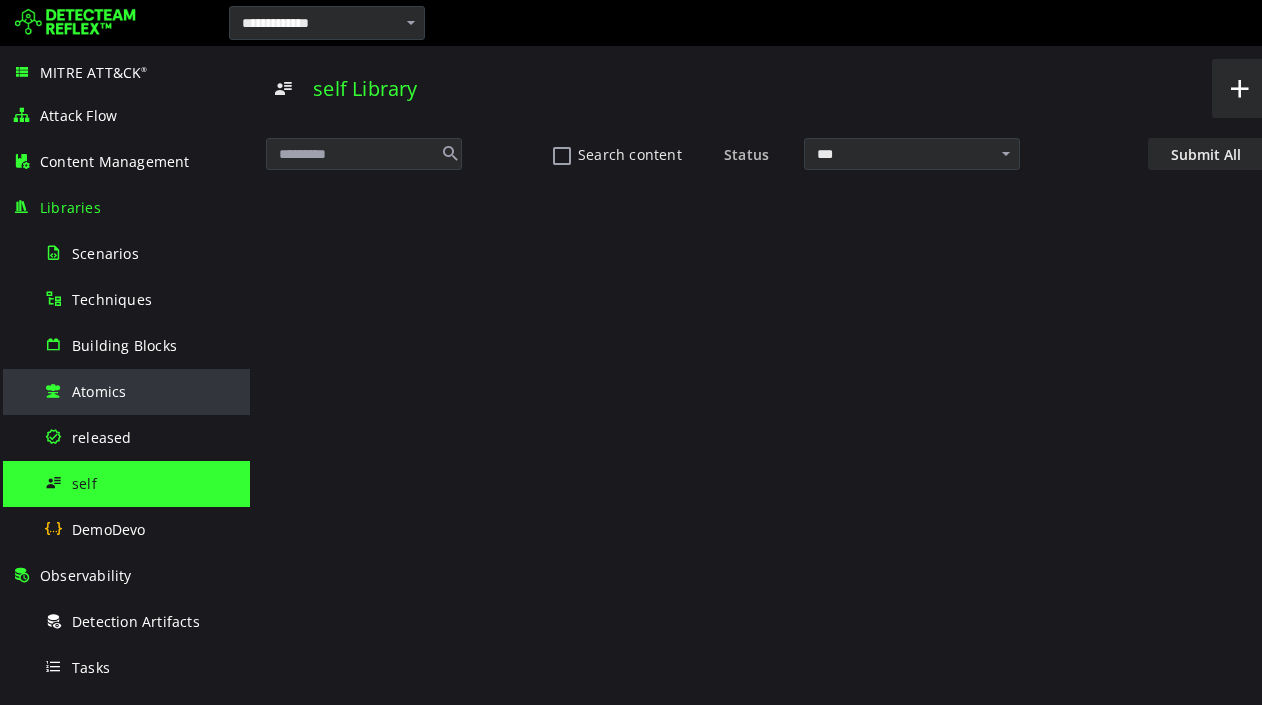 scroll, scrollTop: 0, scrollLeft: 0, axis: both 